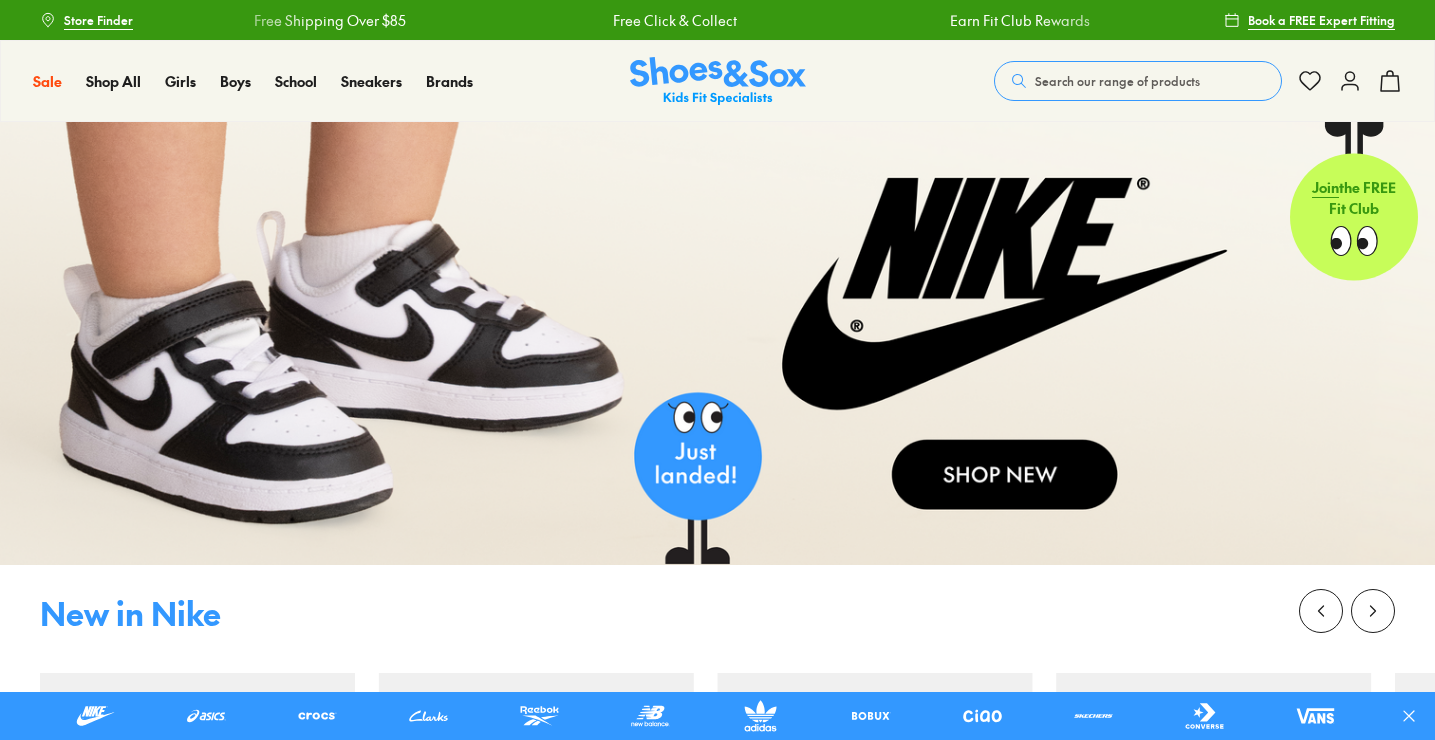 scroll, scrollTop: 0, scrollLeft: 0, axis: both 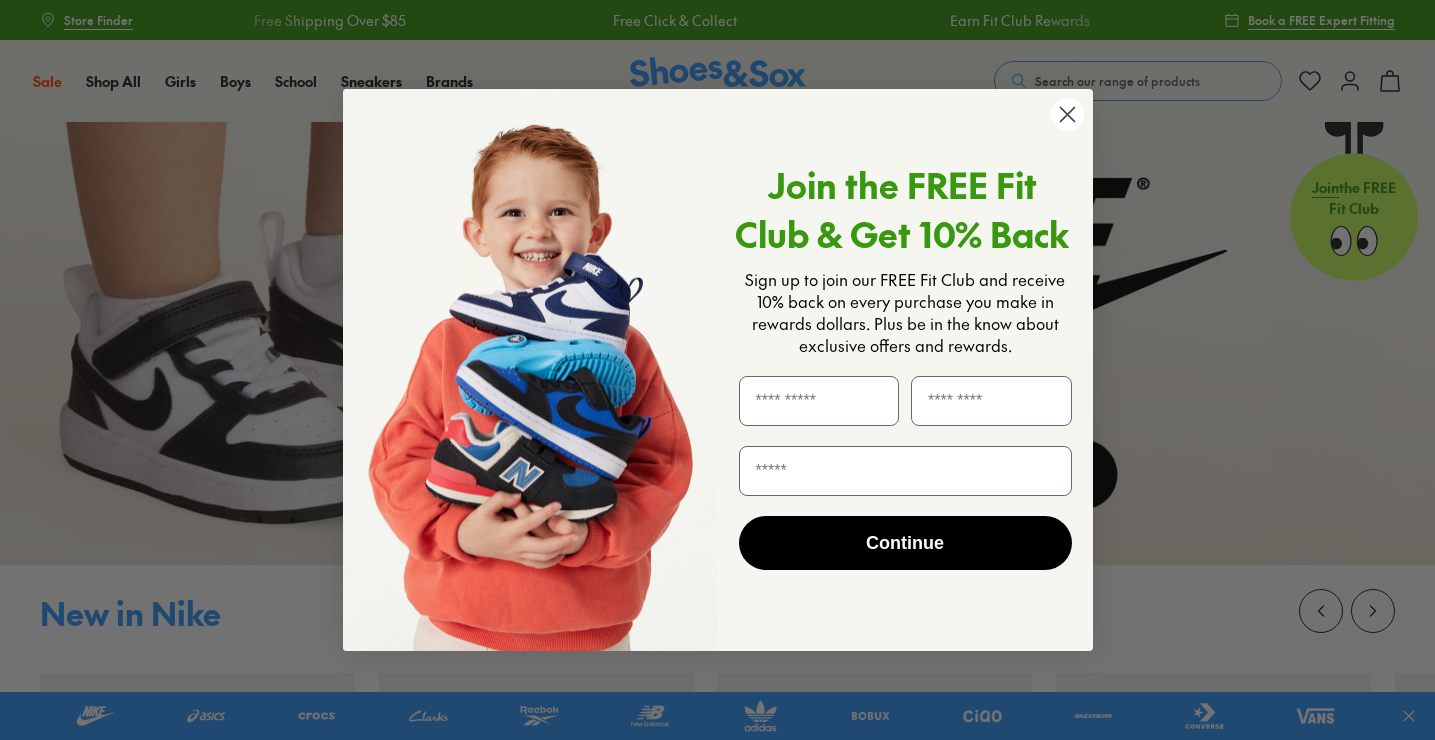 click 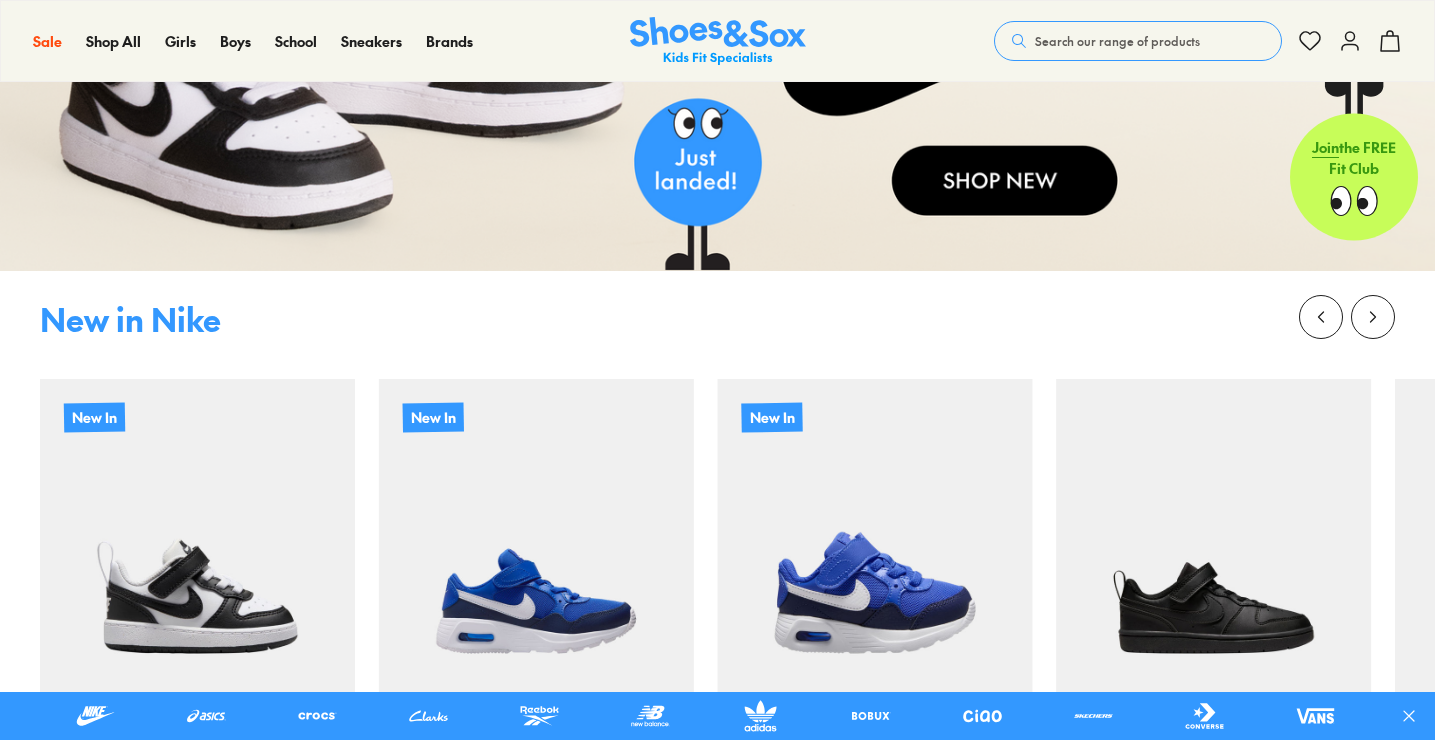 scroll, scrollTop: 0, scrollLeft: 0, axis: both 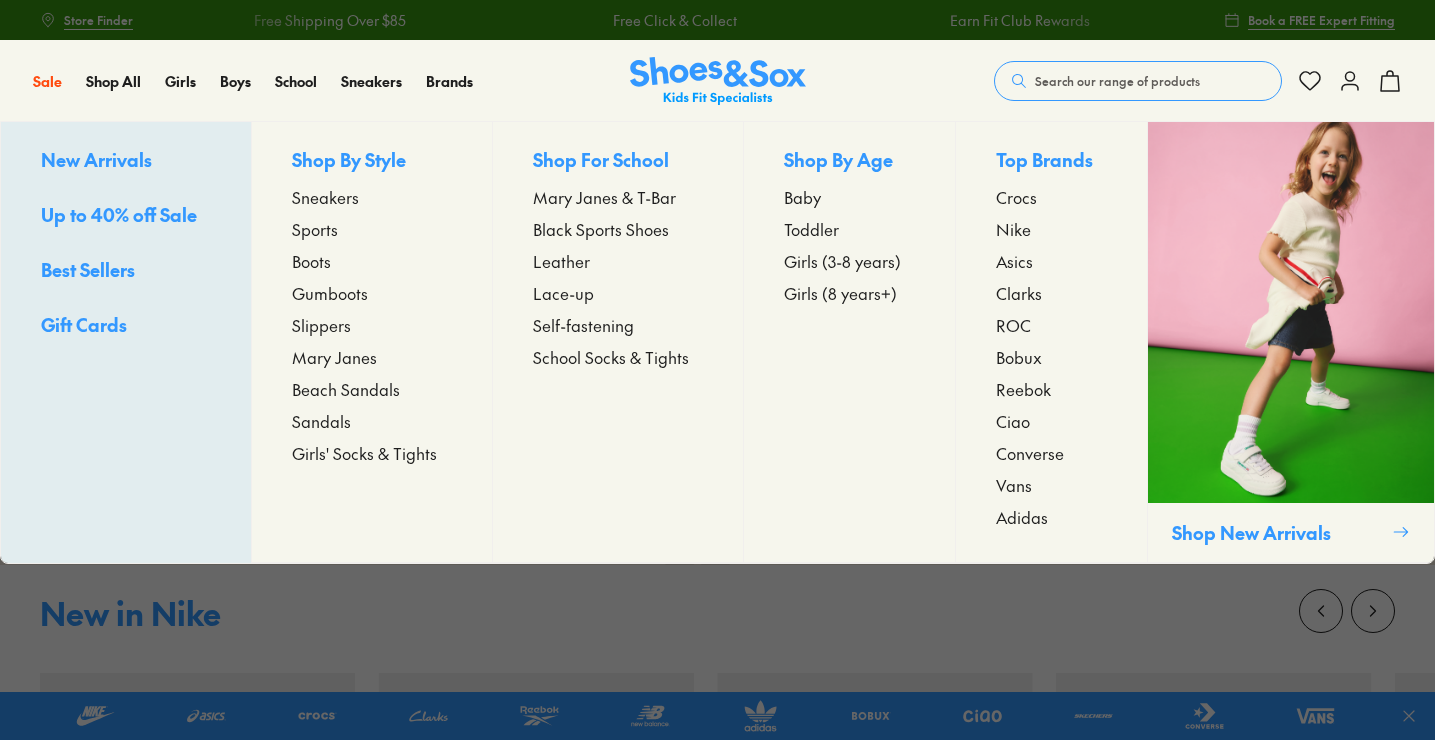 click on "Sneakers" at bounding box center (325, 197) 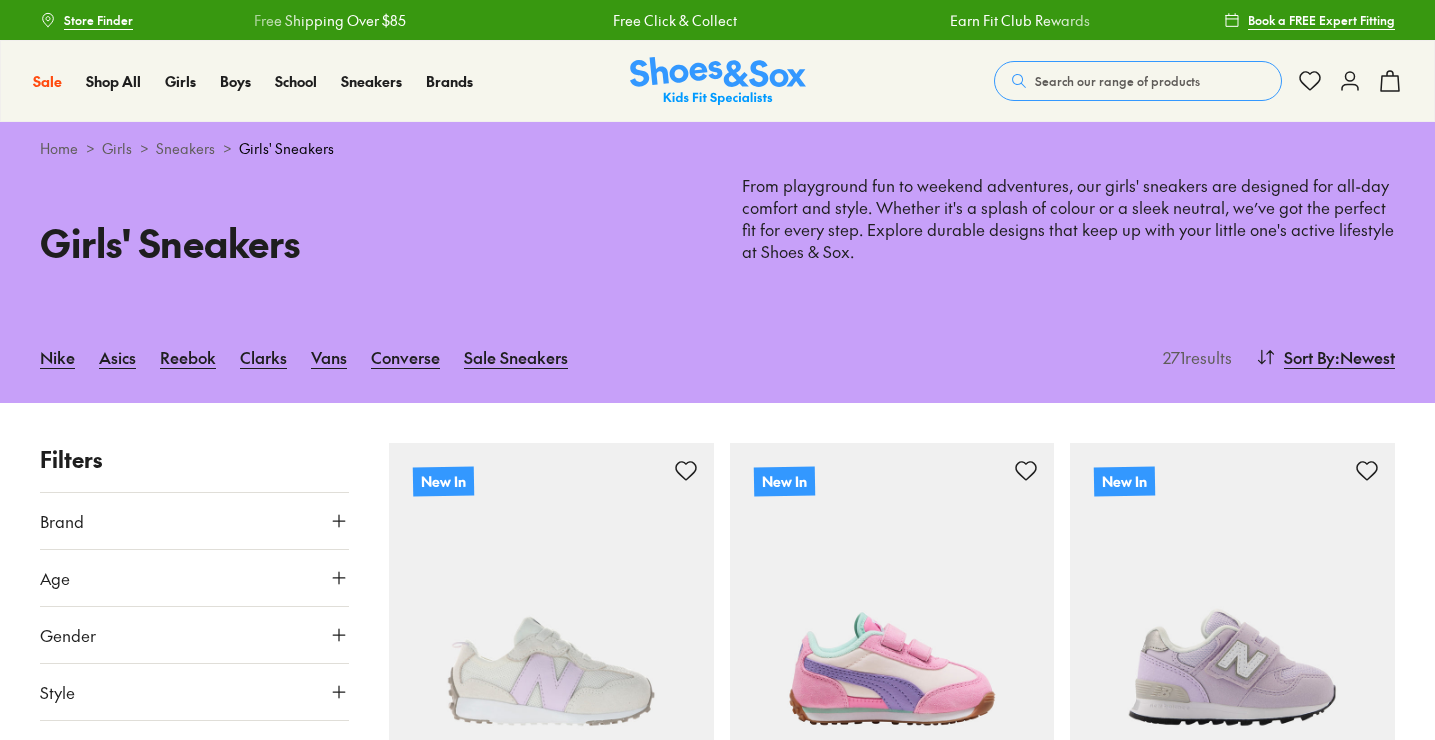 scroll, scrollTop: 0, scrollLeft: 0, axis: both 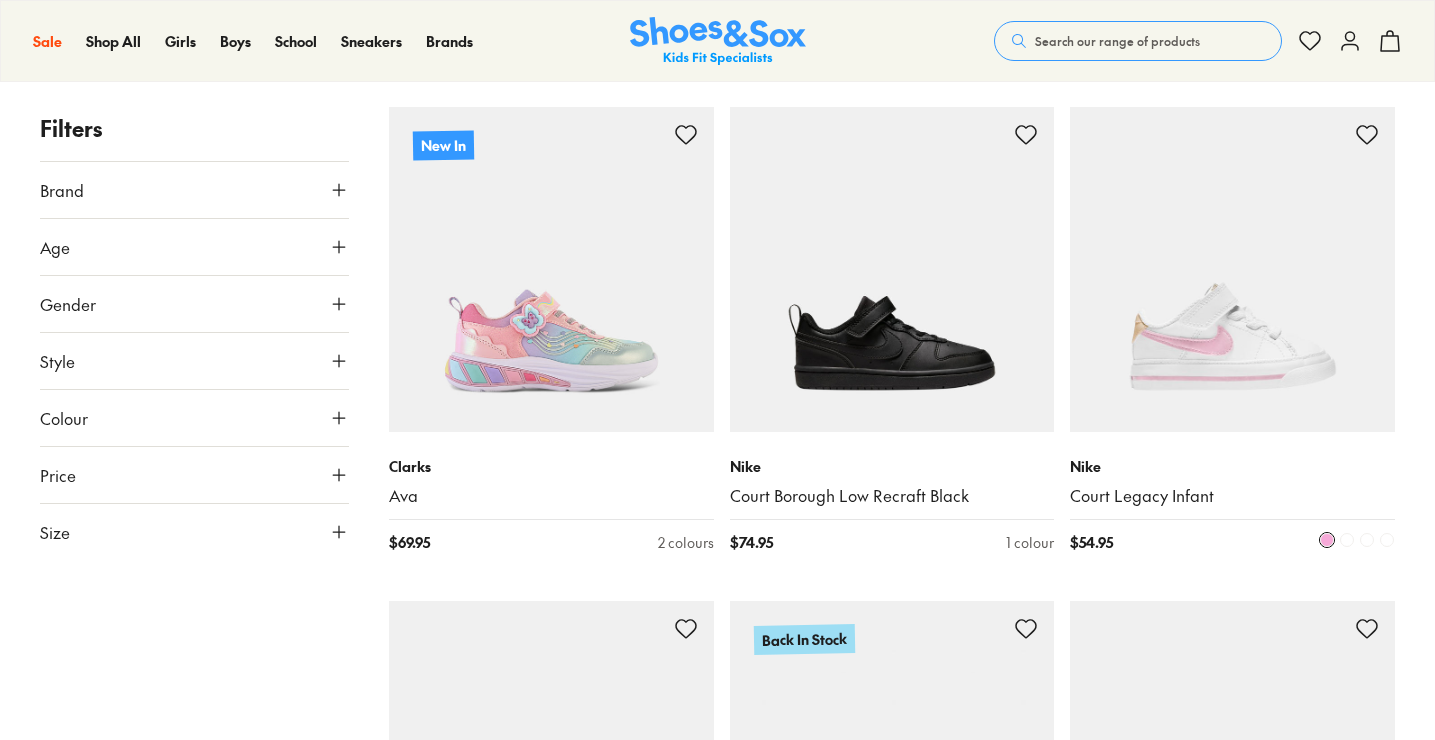 click at bounding box center (1232, 269) 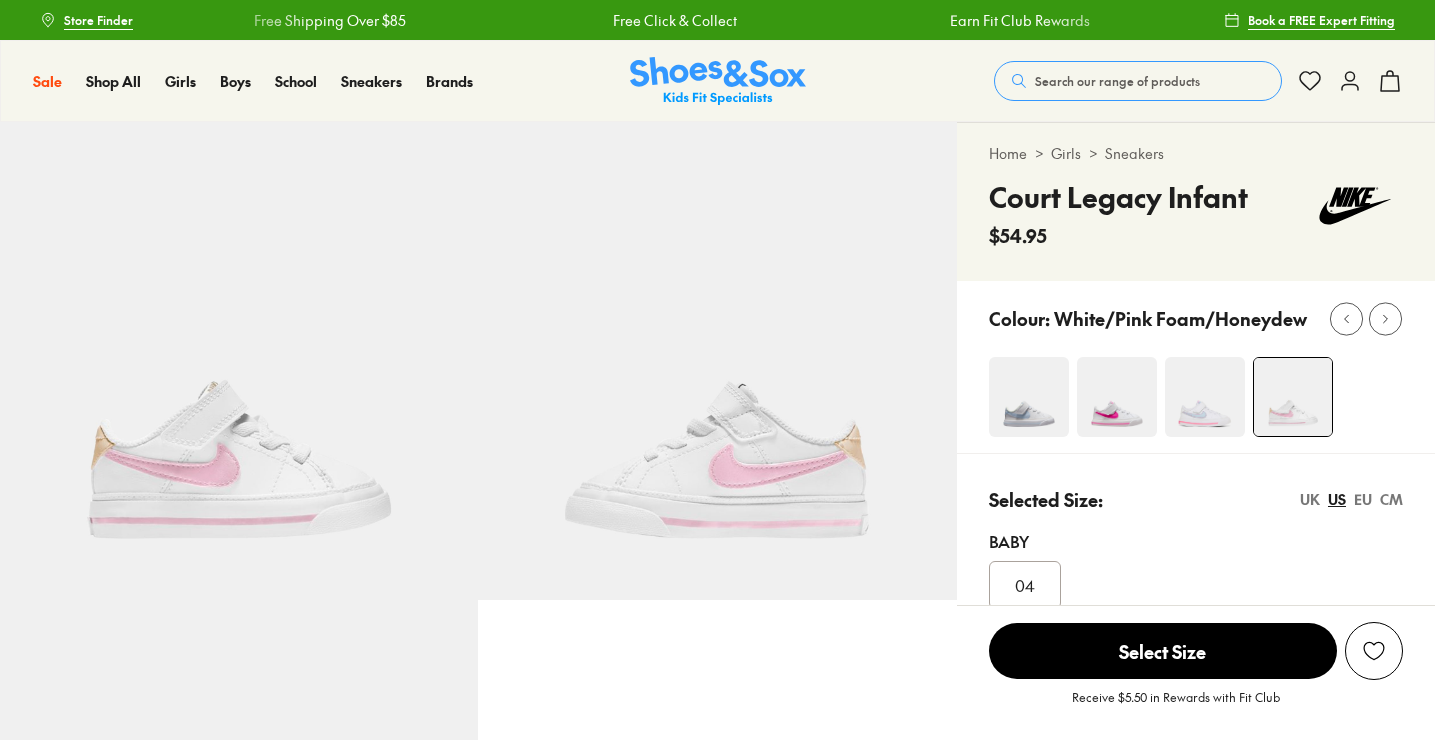 scroll, scrollTop: 0, scrollLeft: 0, axis: both 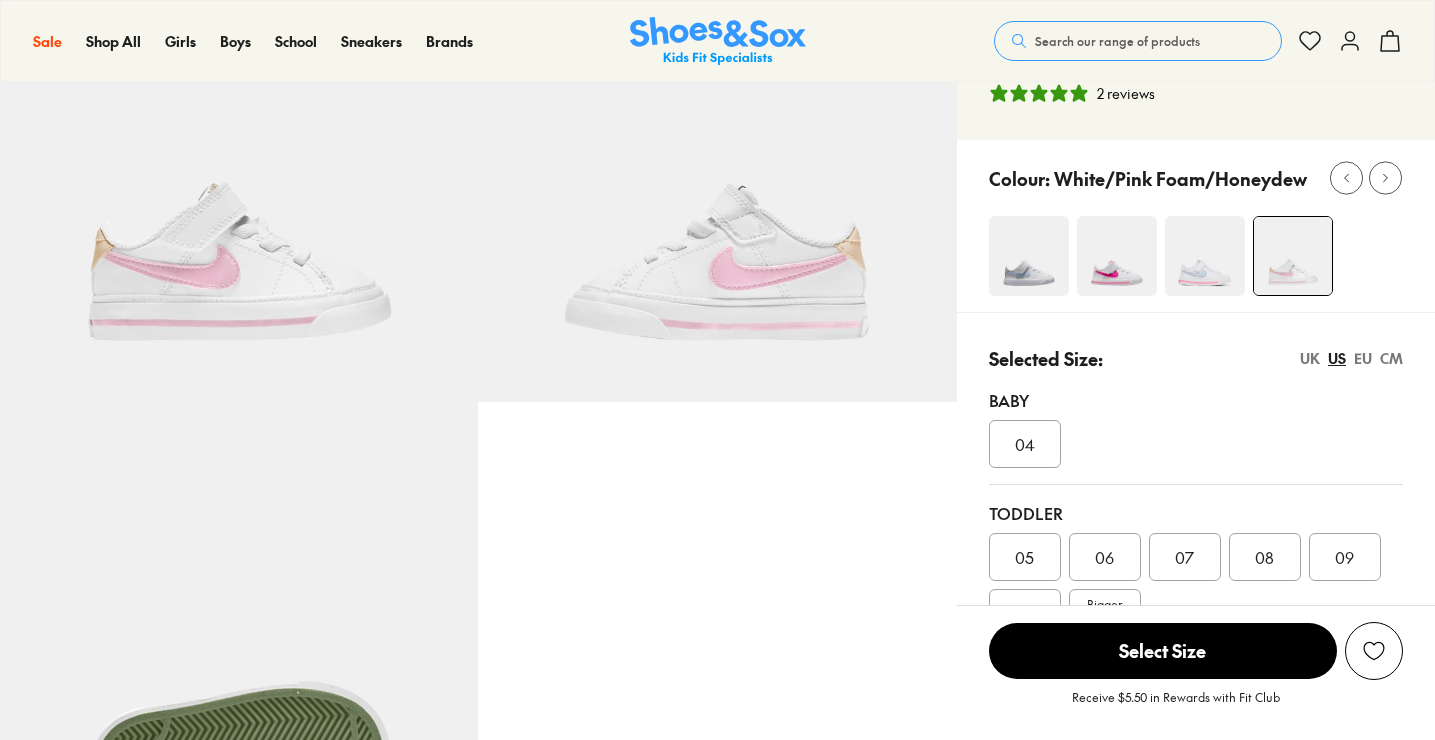 select on "*" 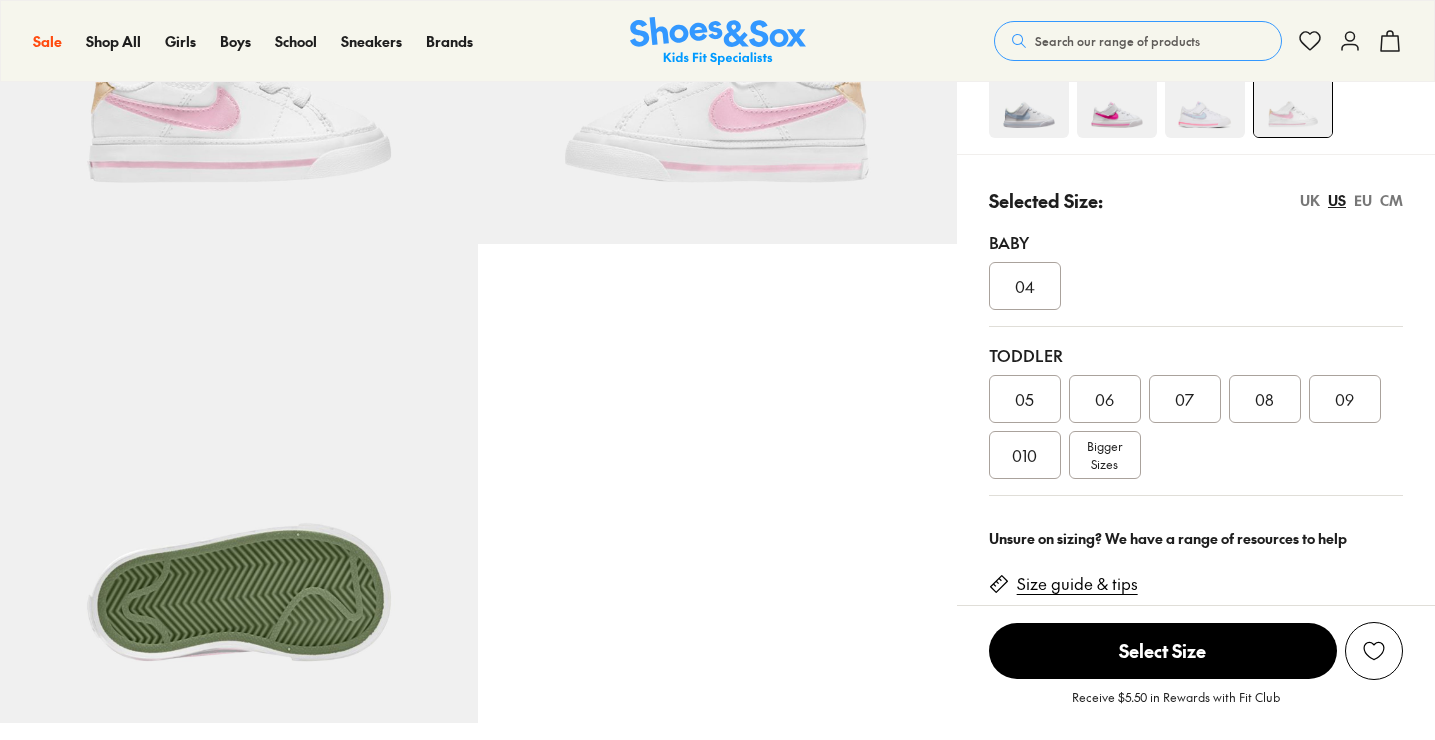 scroll, scrollTop: 358, scrollLeft: 0, axis: vertical 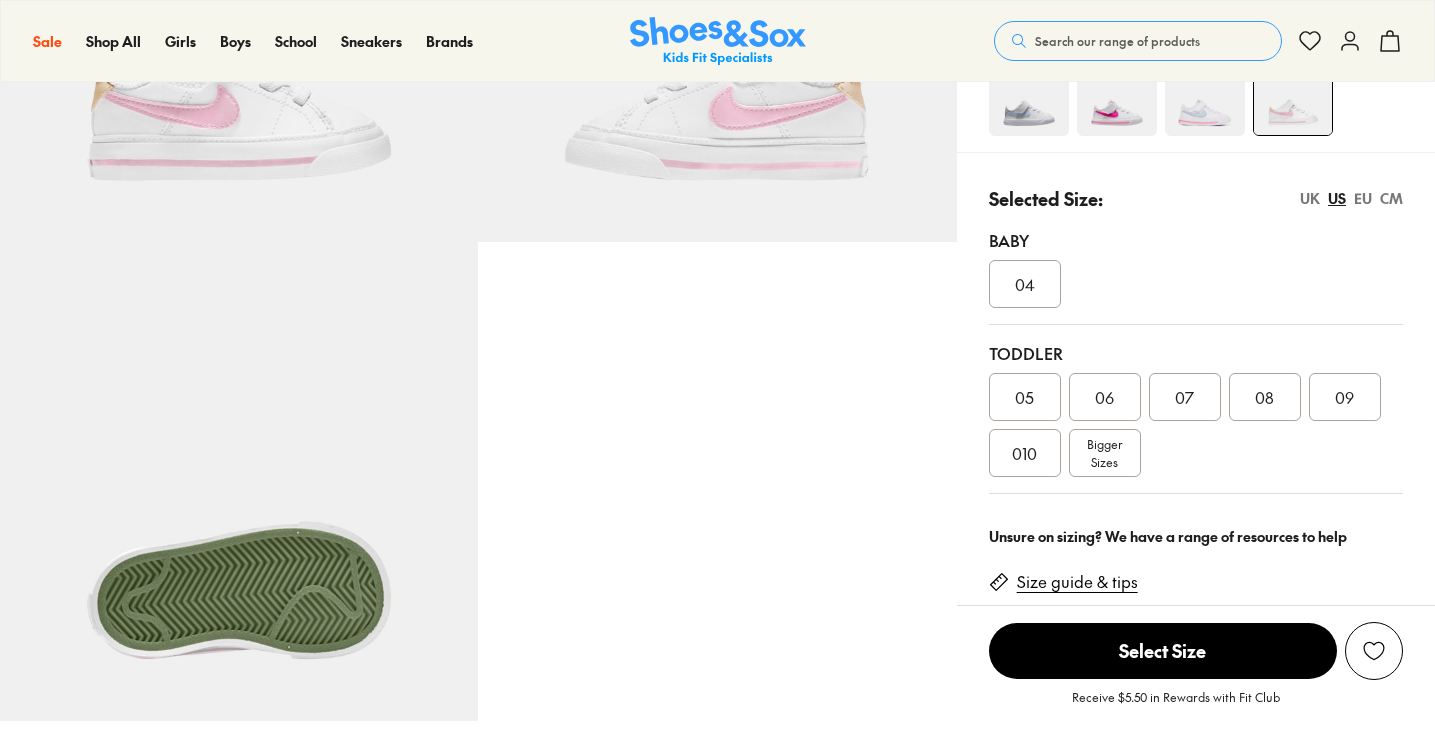 click on "010" at bounding box center [1024, 453] 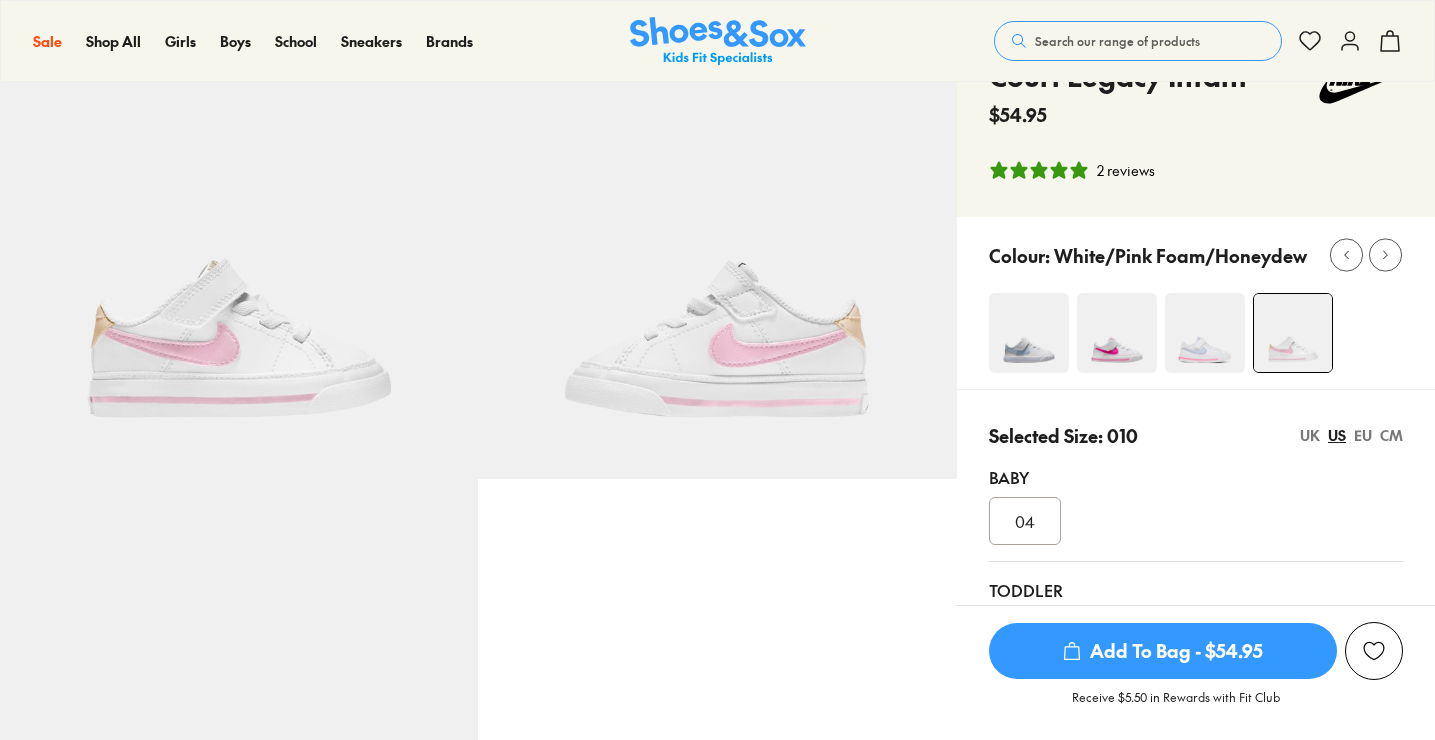 scroll, scrollTop: 119, scrollLeft: 0, axis: vertical 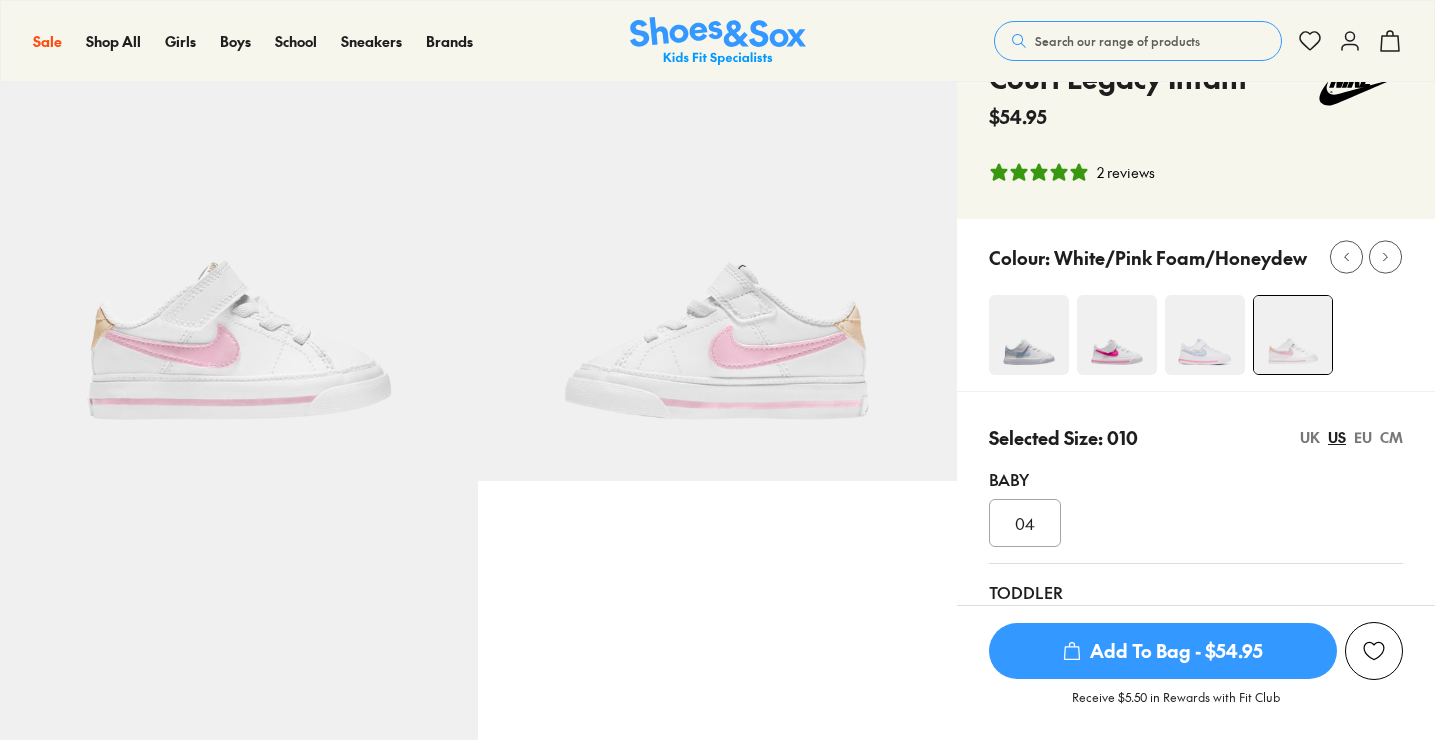 click on "Add To Bag - $54.95" at bounding box center (1163, 651) 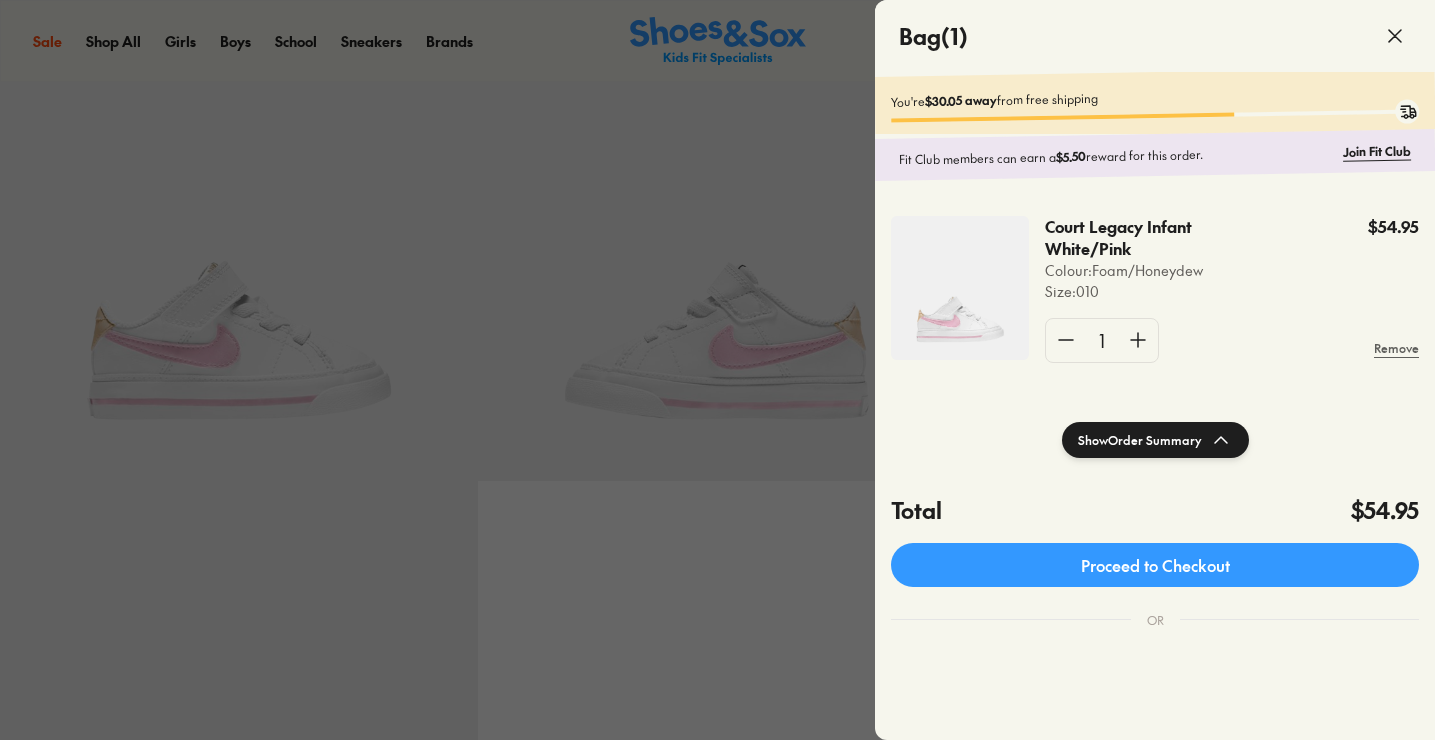 click 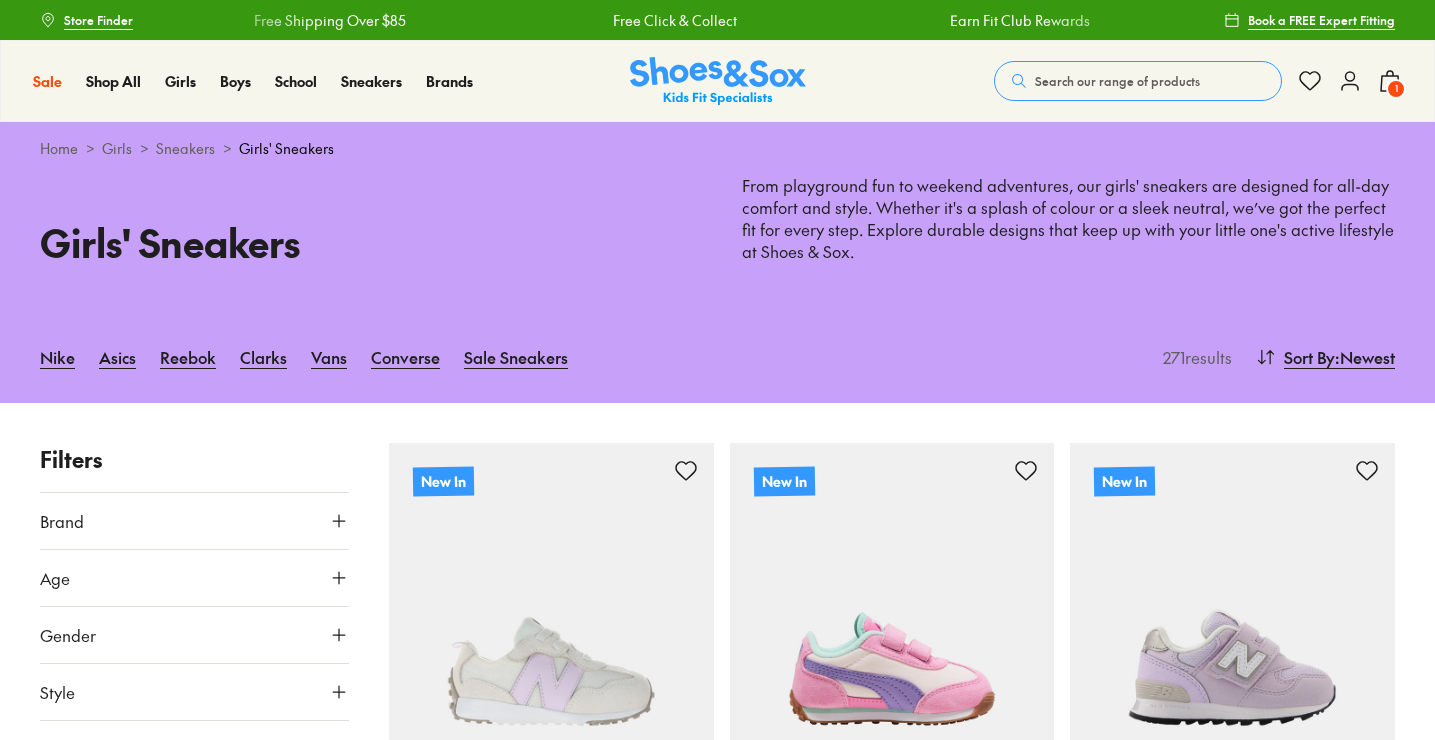 scroll, scrollTop: 701, scrollLeft: 0, axis: vertical 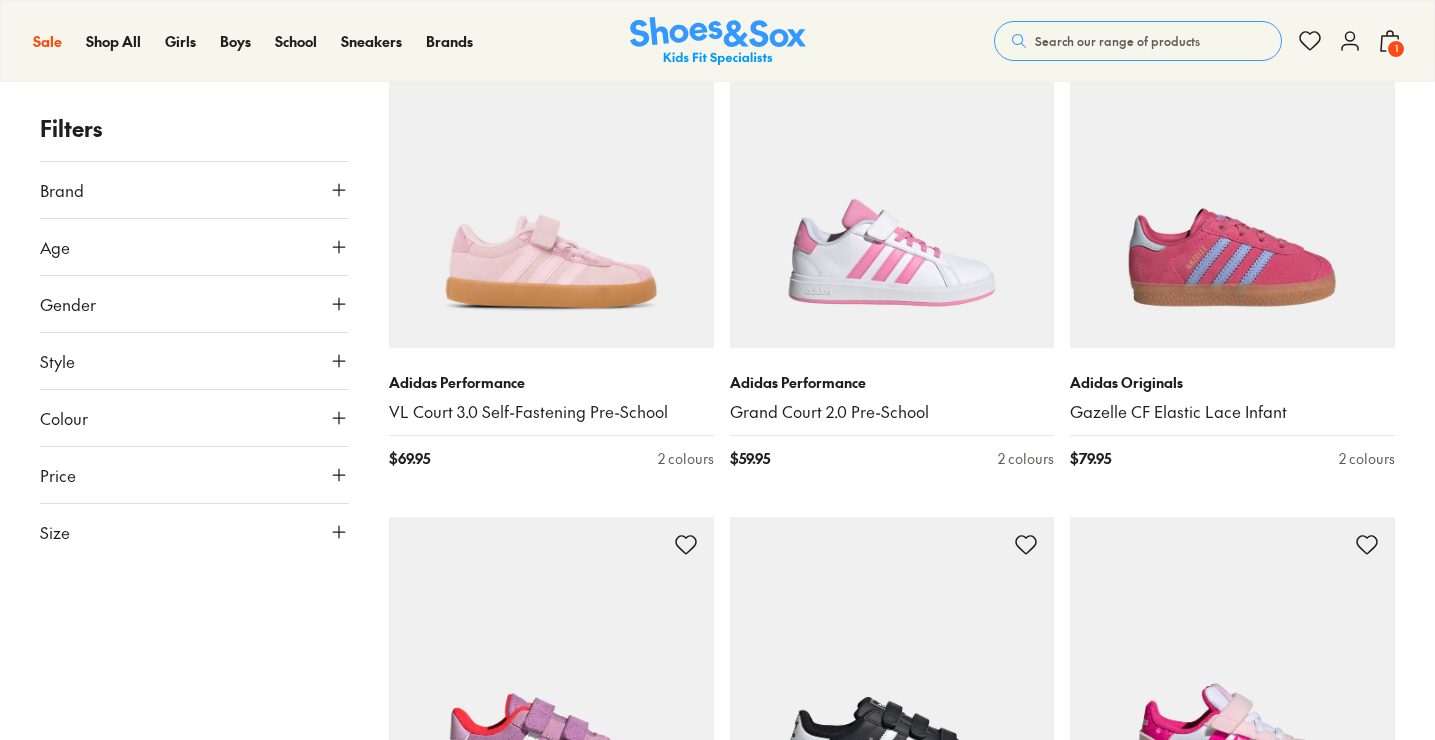 click 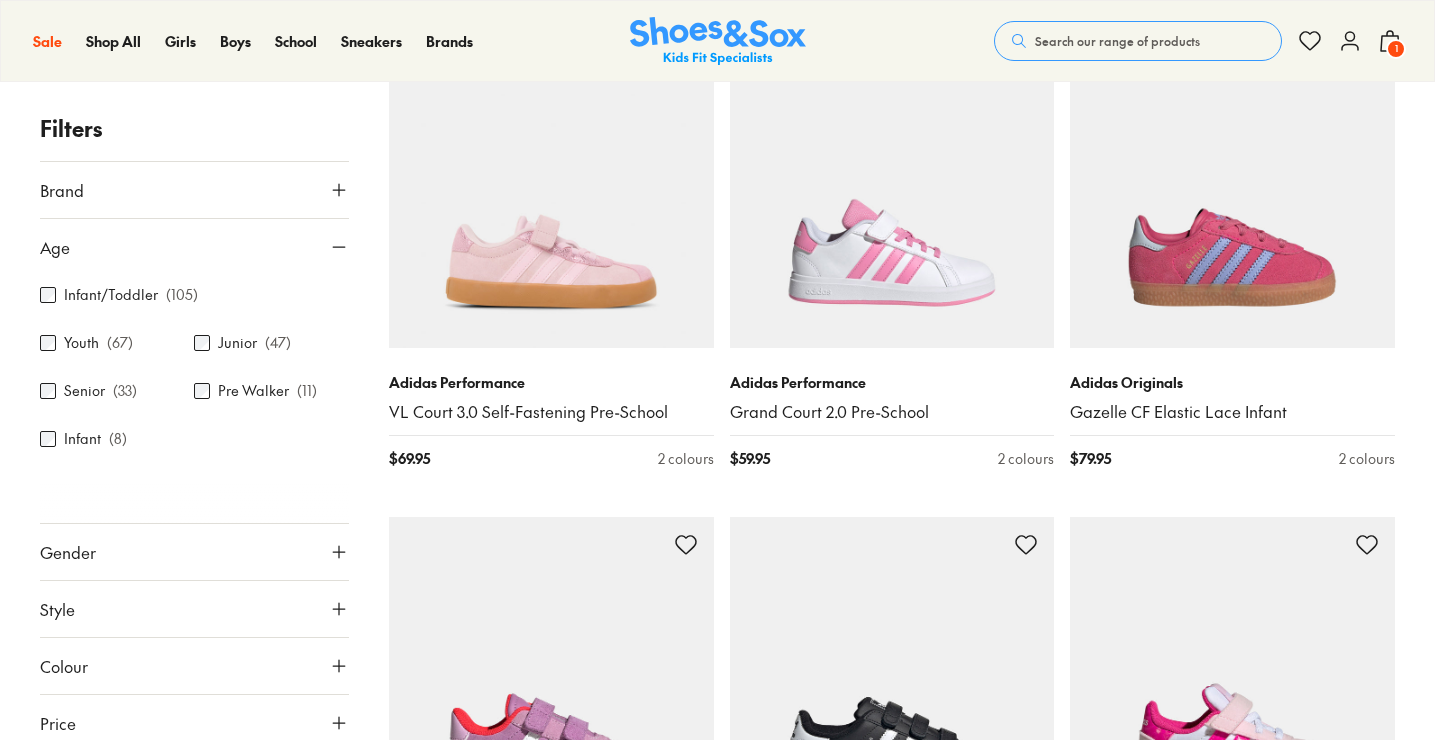 click on "Infant/Toddler" at bounding box center (111, 295) 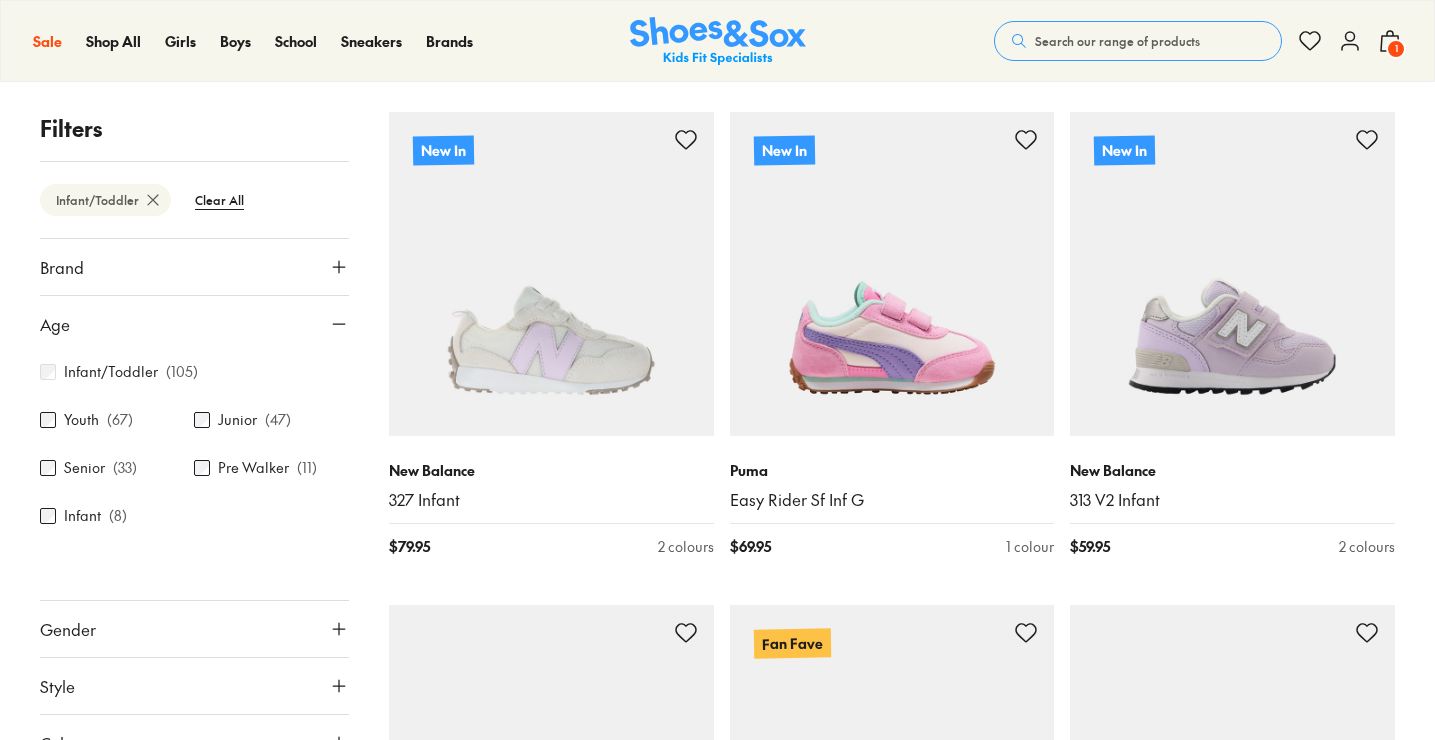 scroll, scrollTop: 345, scrollLeft: 0, axis: vertical 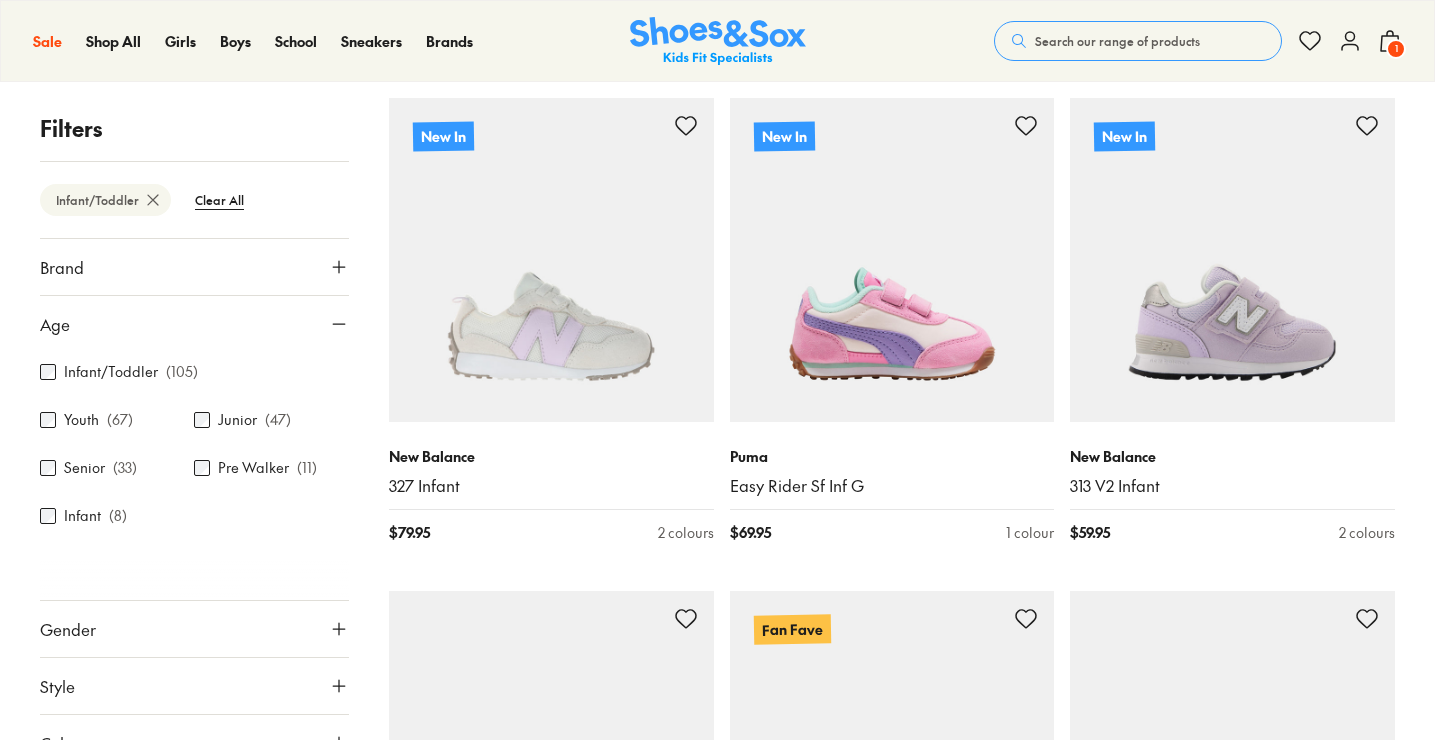 click 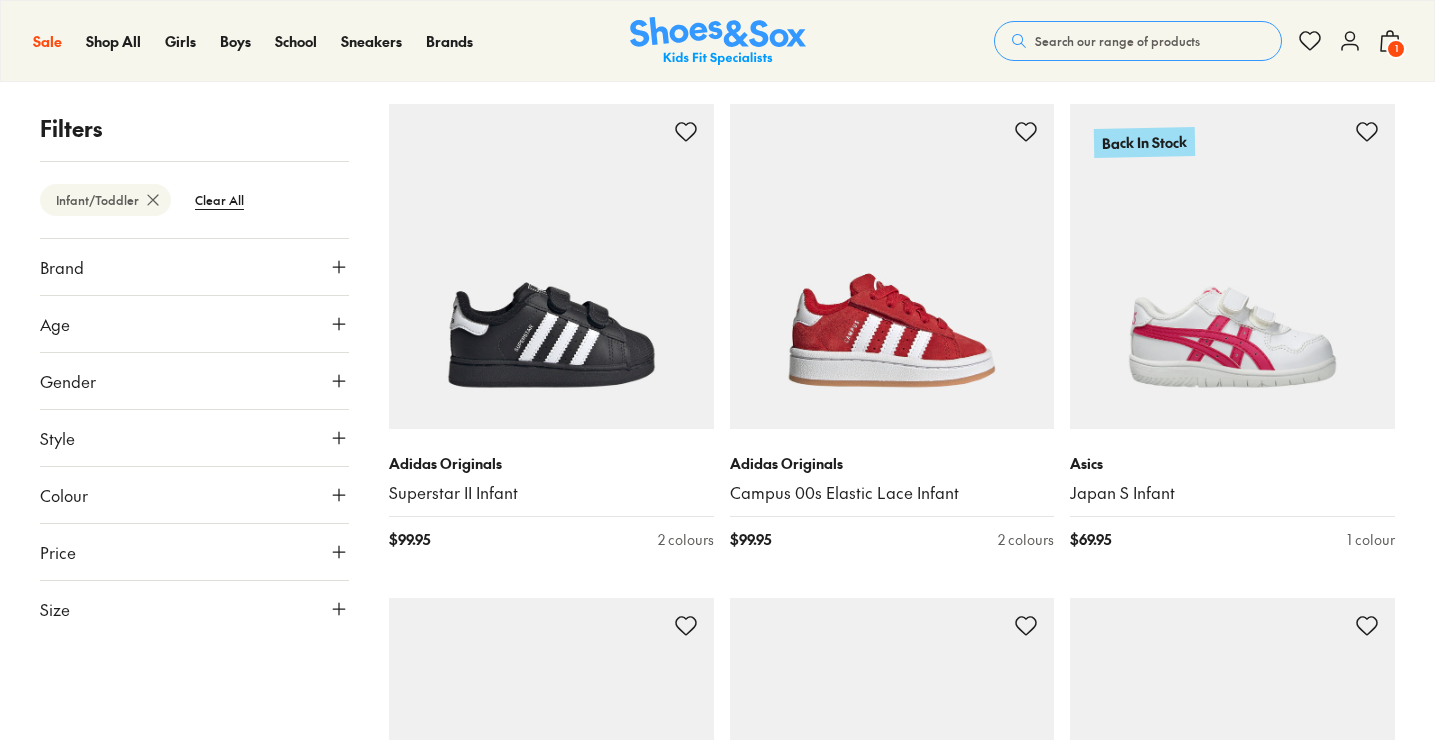 scroll, scrollTop: 2833, scrollLeft: 0, axis: vertical 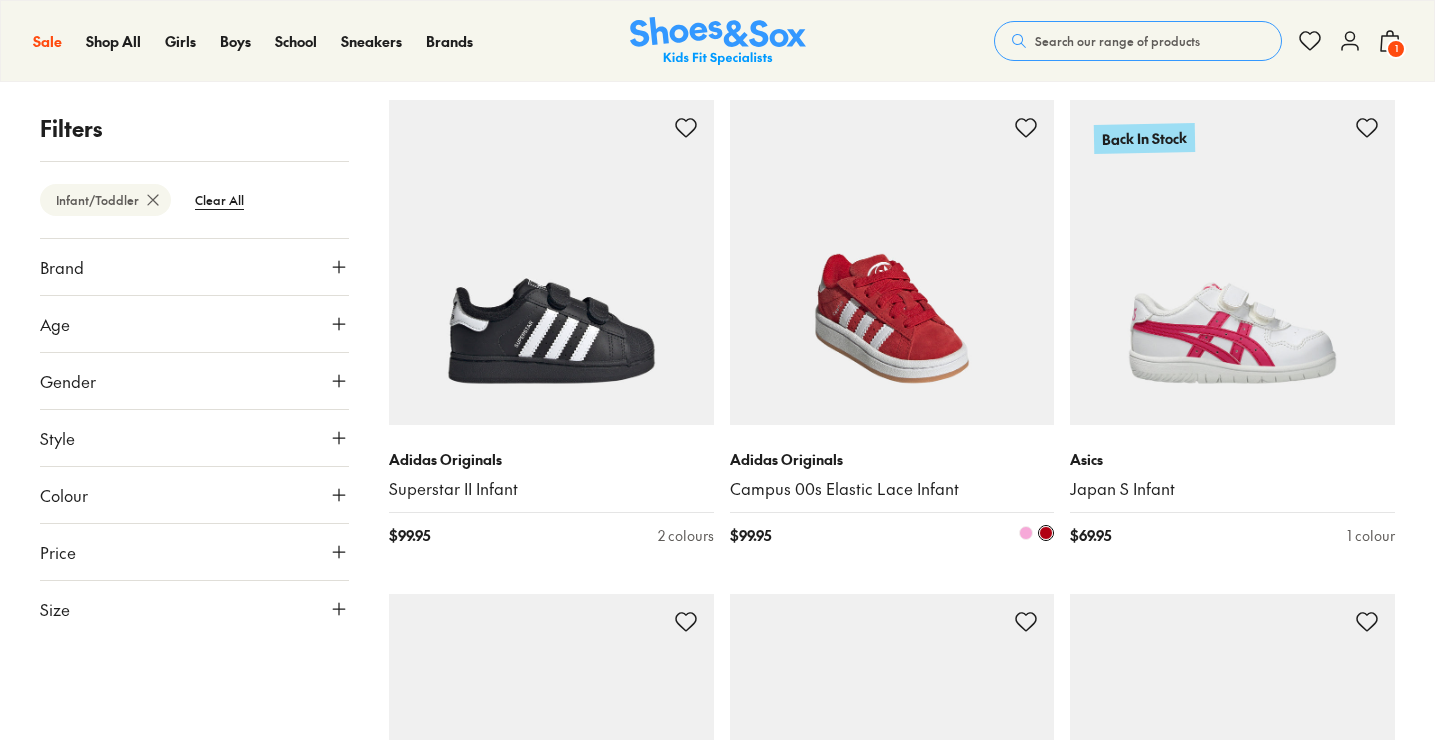 click at bounding box center (1026, 533) 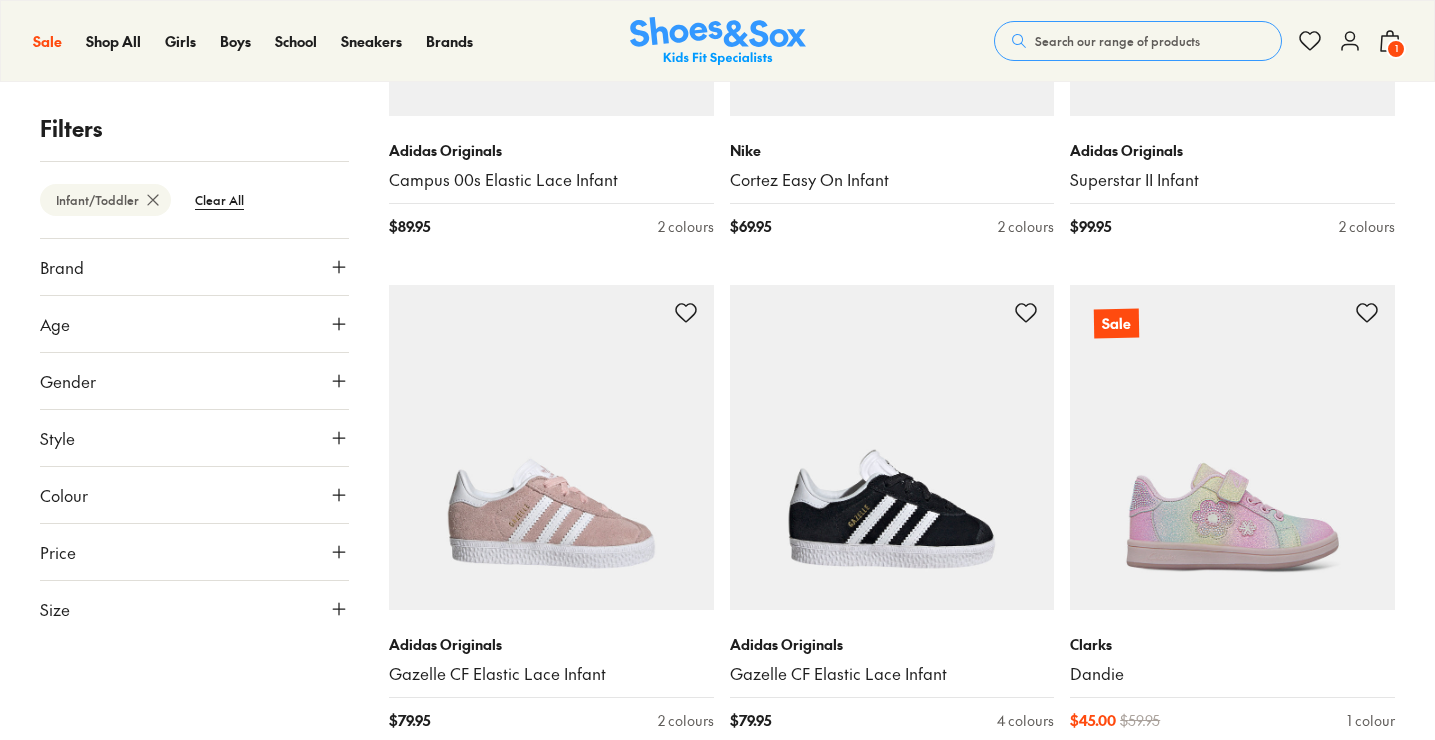 scroll, scrollTop: 3678, scrollLeft: 0, axis: vertical 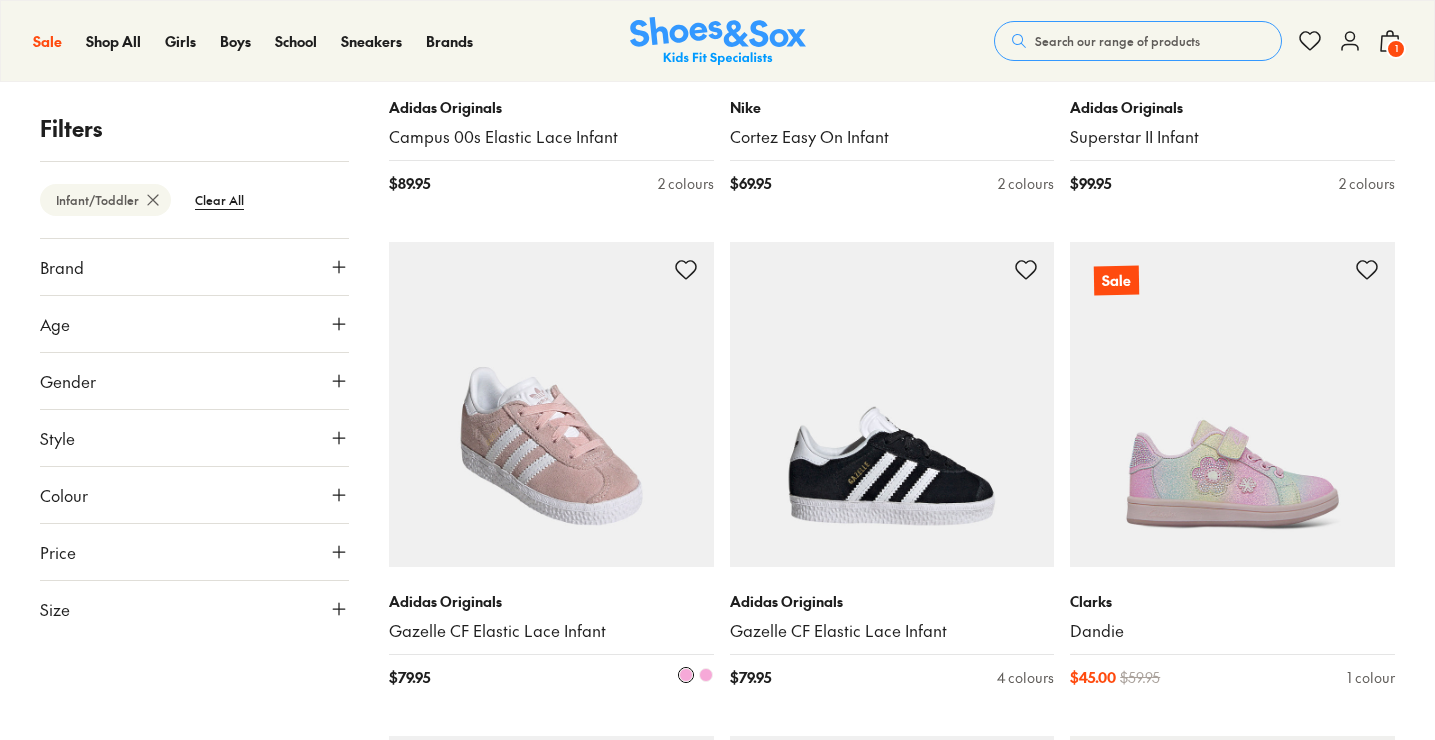 click at bounding box center [551, 404] 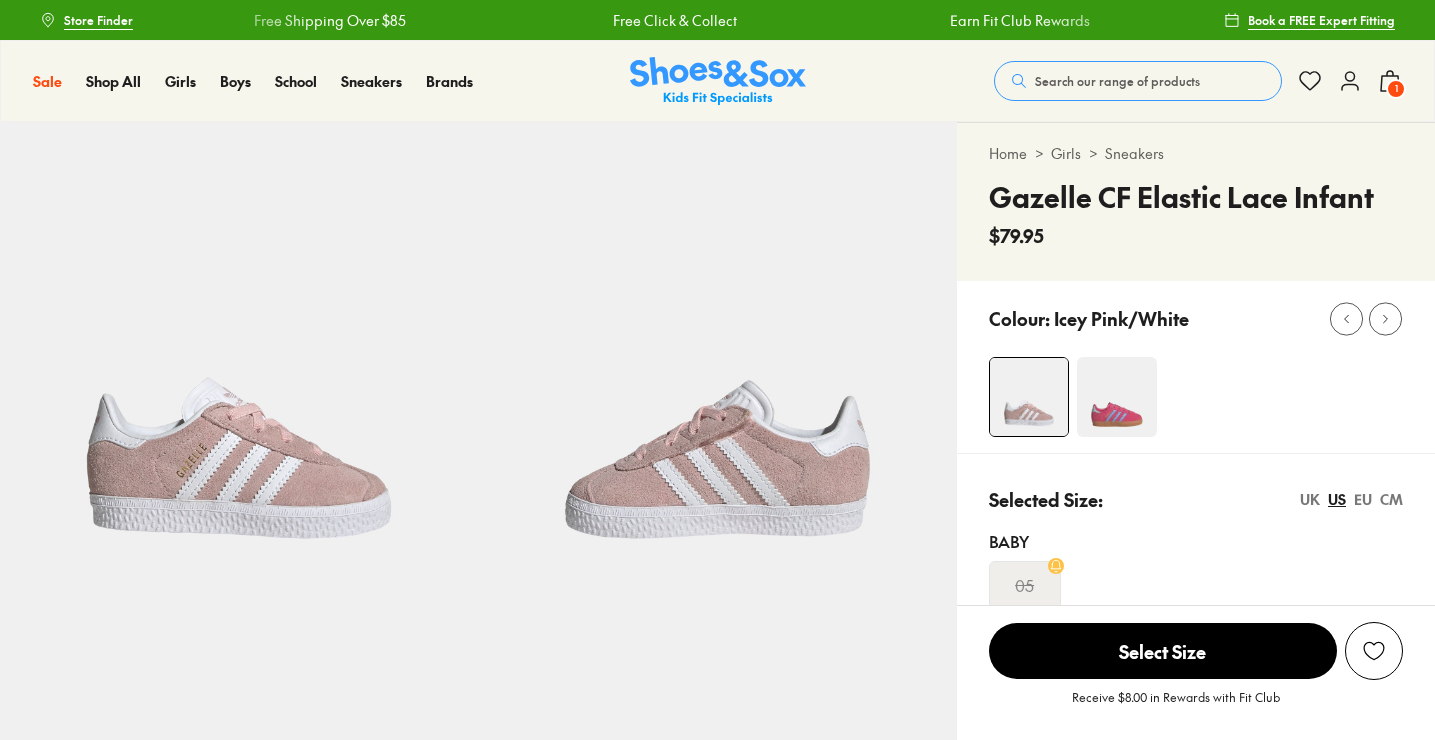 scroll, scrollTop: 0, scrollLeft: 0, axis: both 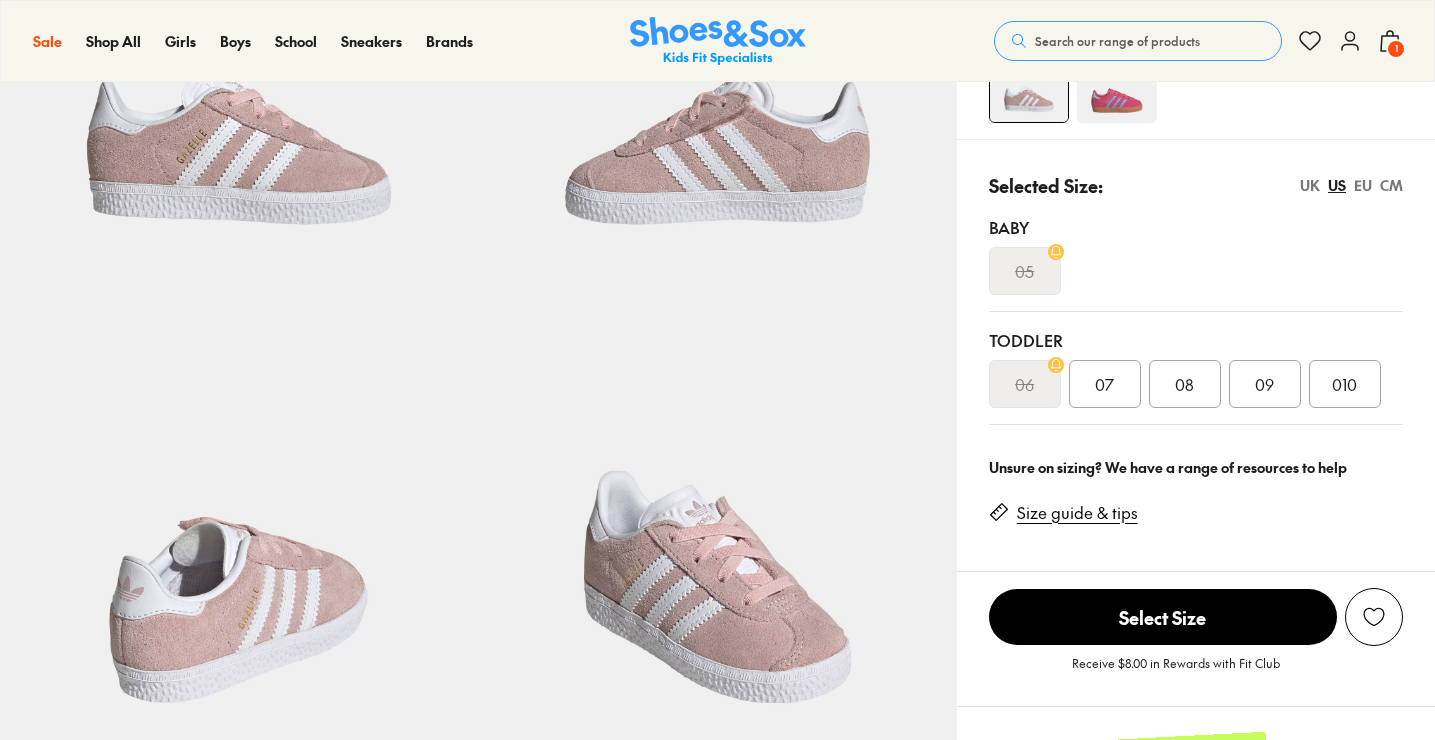click on "010" at bounding box center (1344, 384) 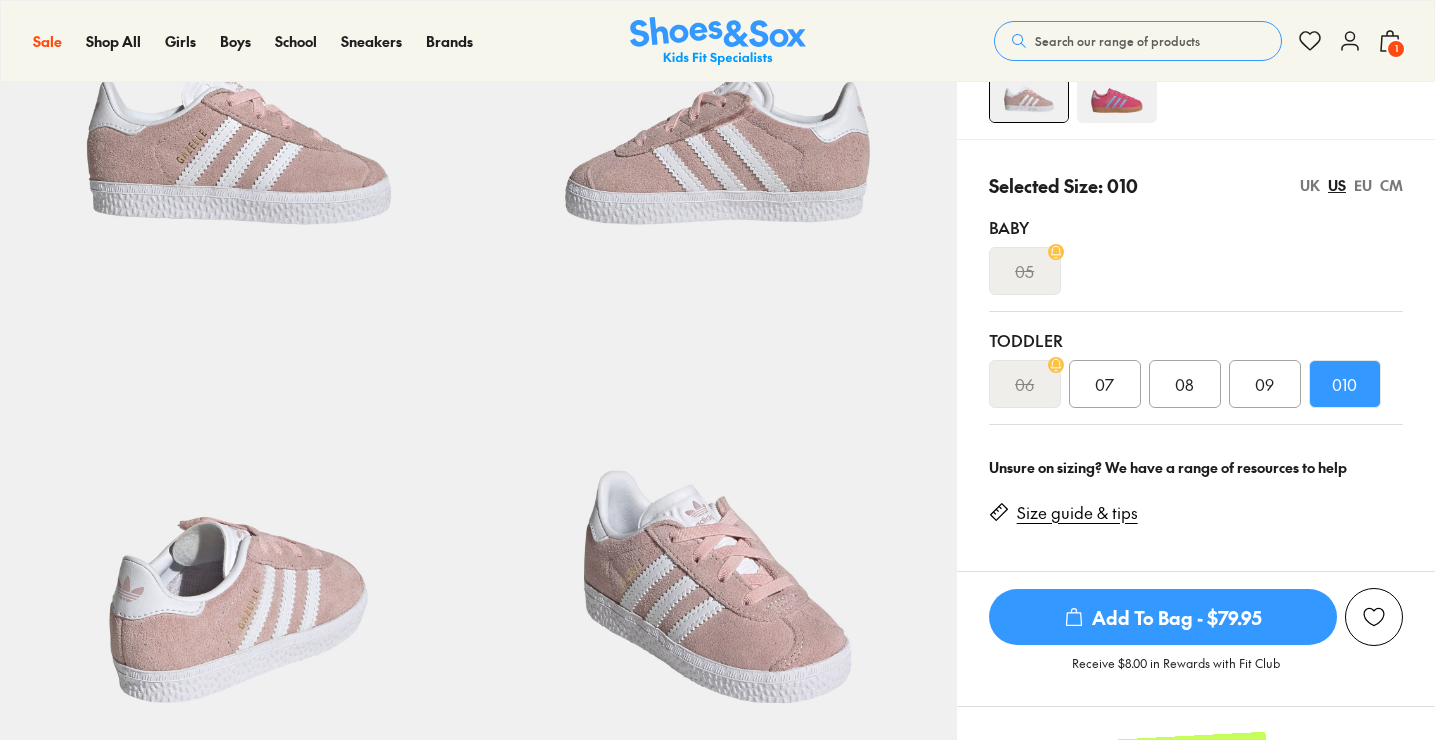 click on "Add To Bag - $79.95" at bounding box center (1163, 617) 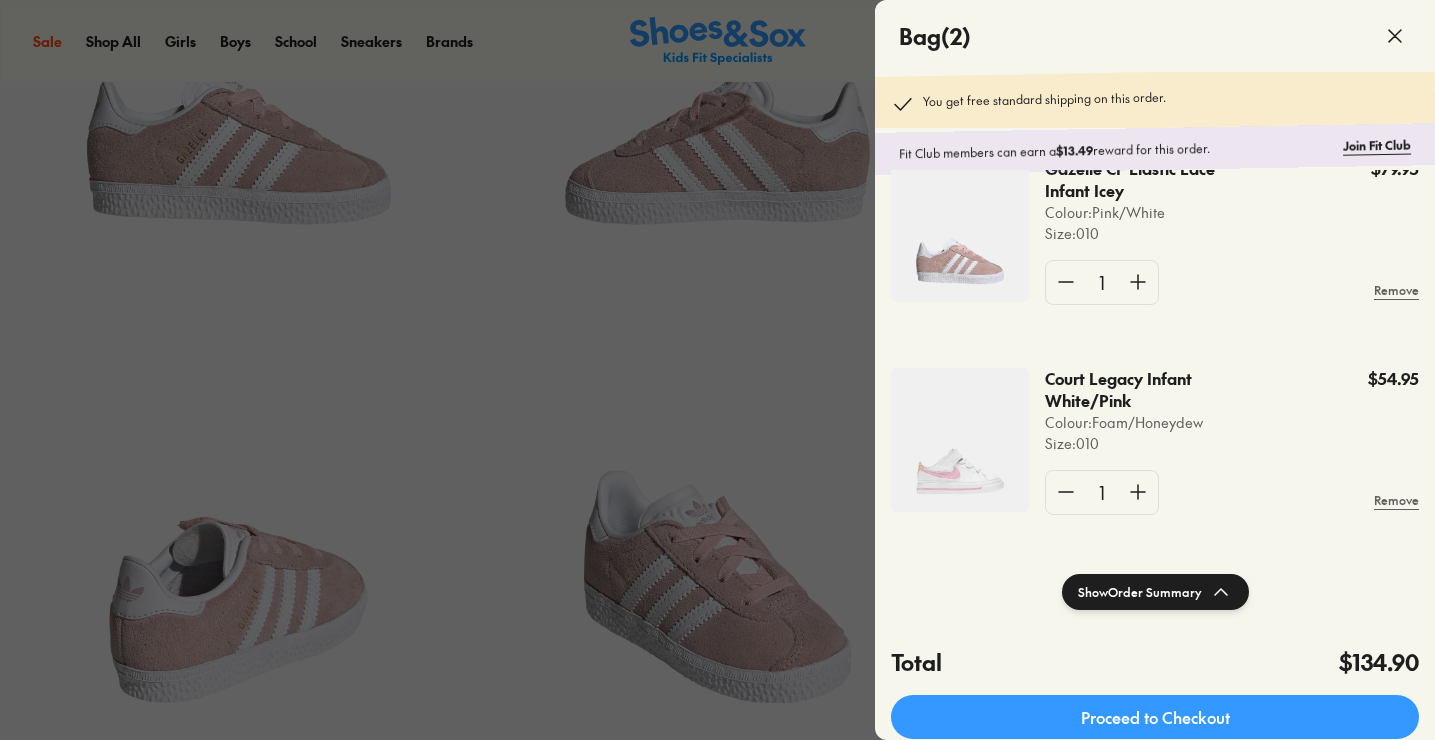 scroll, scrollTop: 0, scrollLeft: 0, axis: both 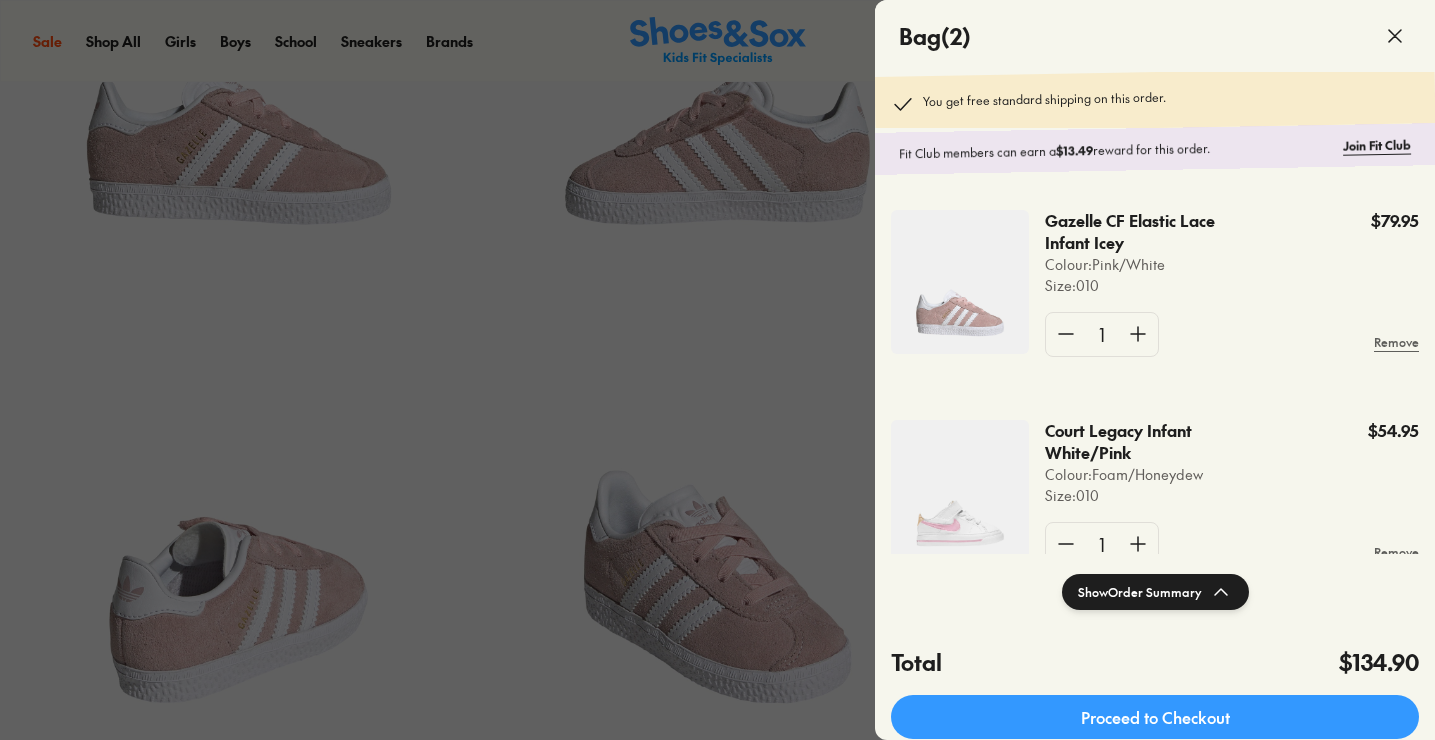 click 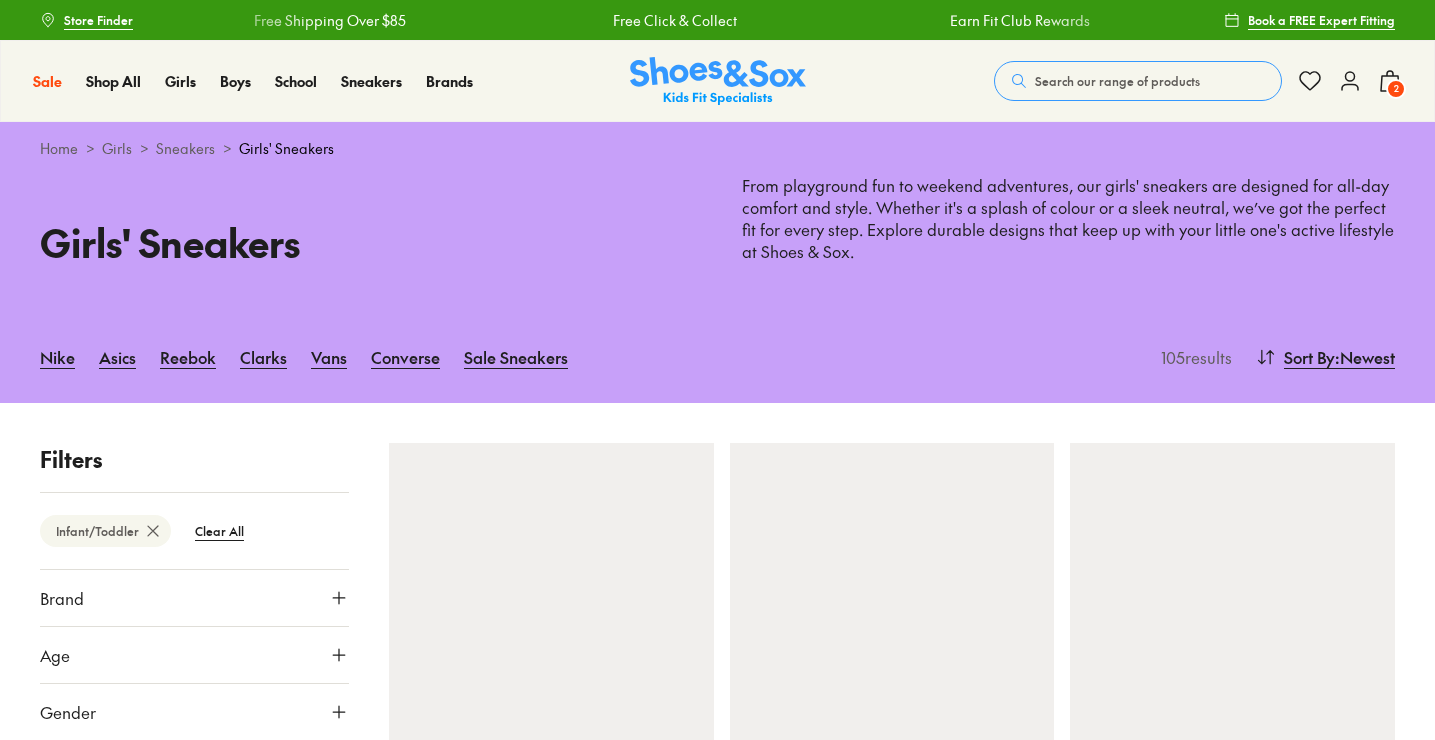 scroll, scrollTop: 3685, scrollLeft: 0, axis: vertical 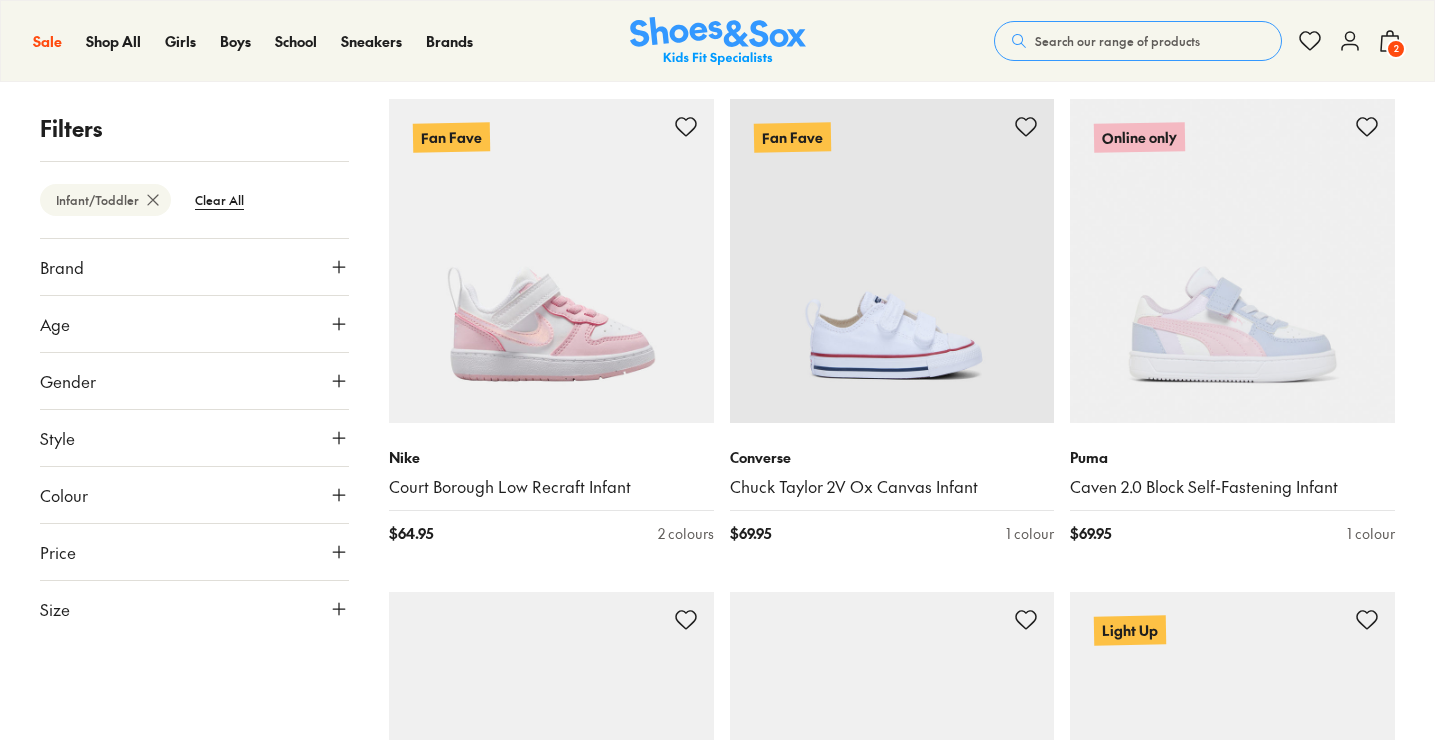 click on "2" at bounding box center [1396, 49] 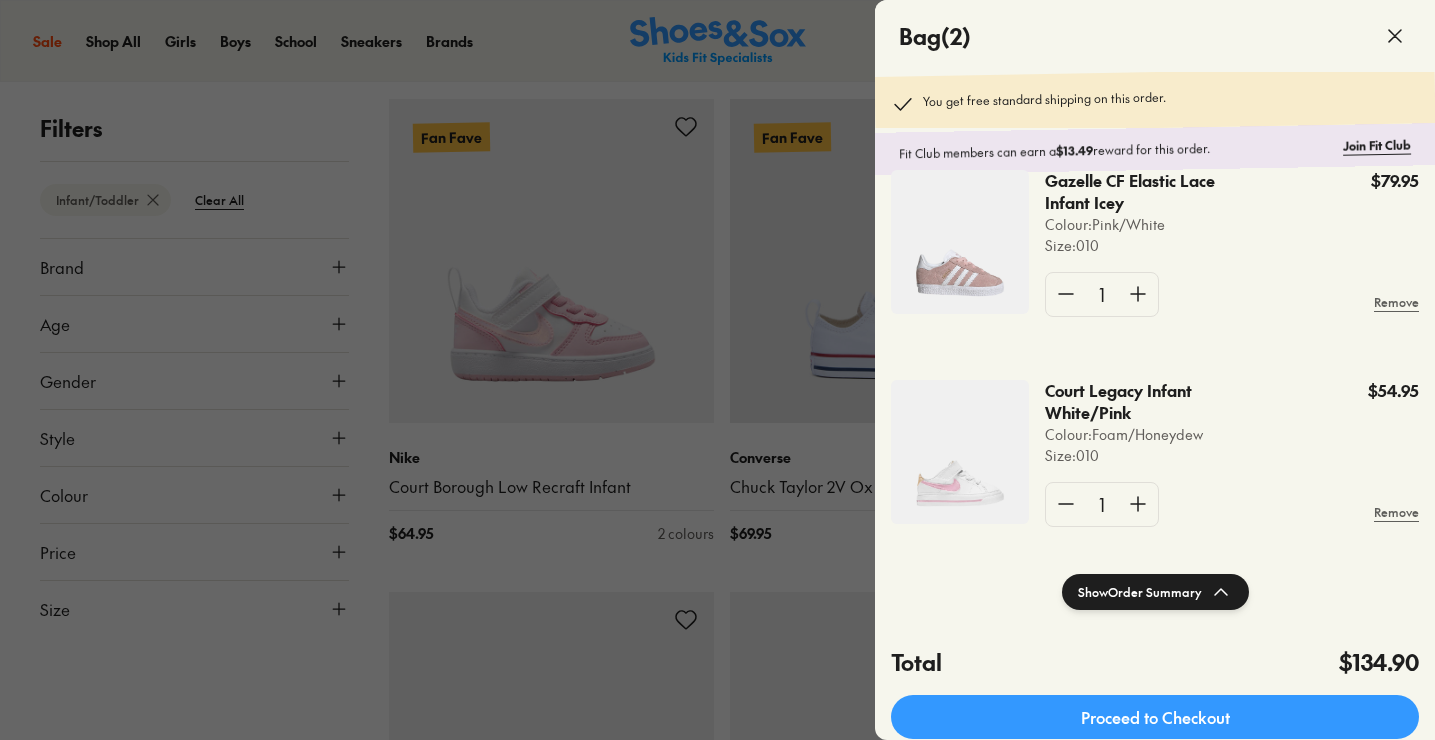 scroll, scrollTop: 46, scrollLeft: 0, axis: vertical 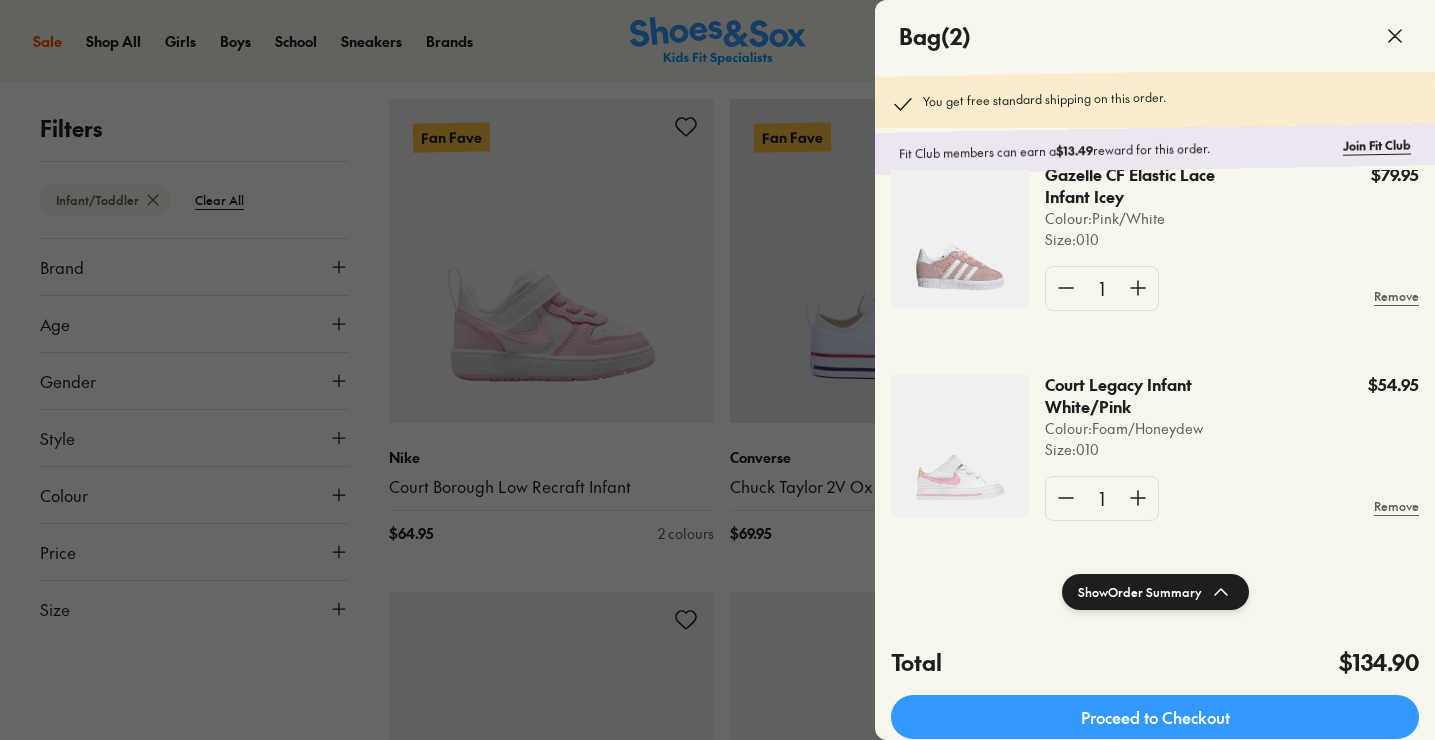 click 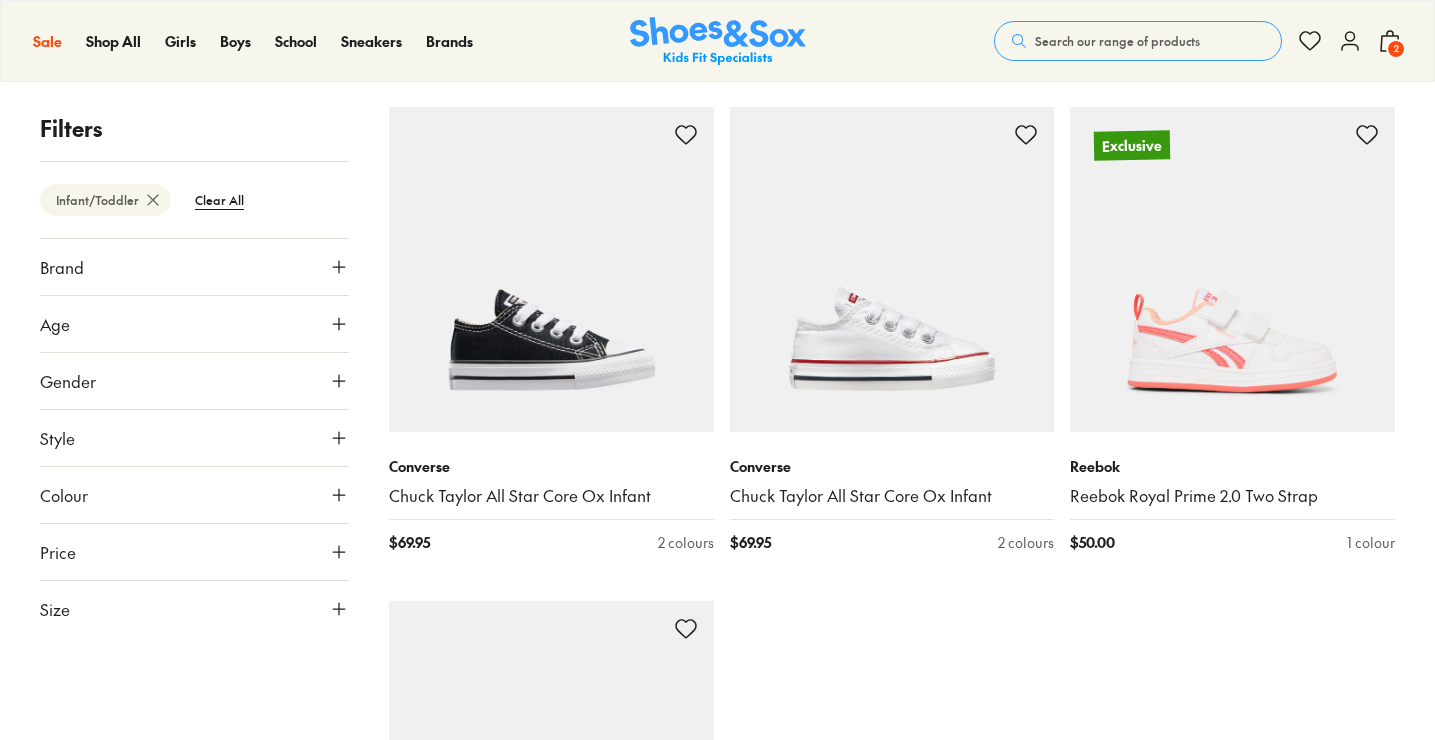 scroll, scrollTop: 10232, scrollLeft: 0, axis: vertical 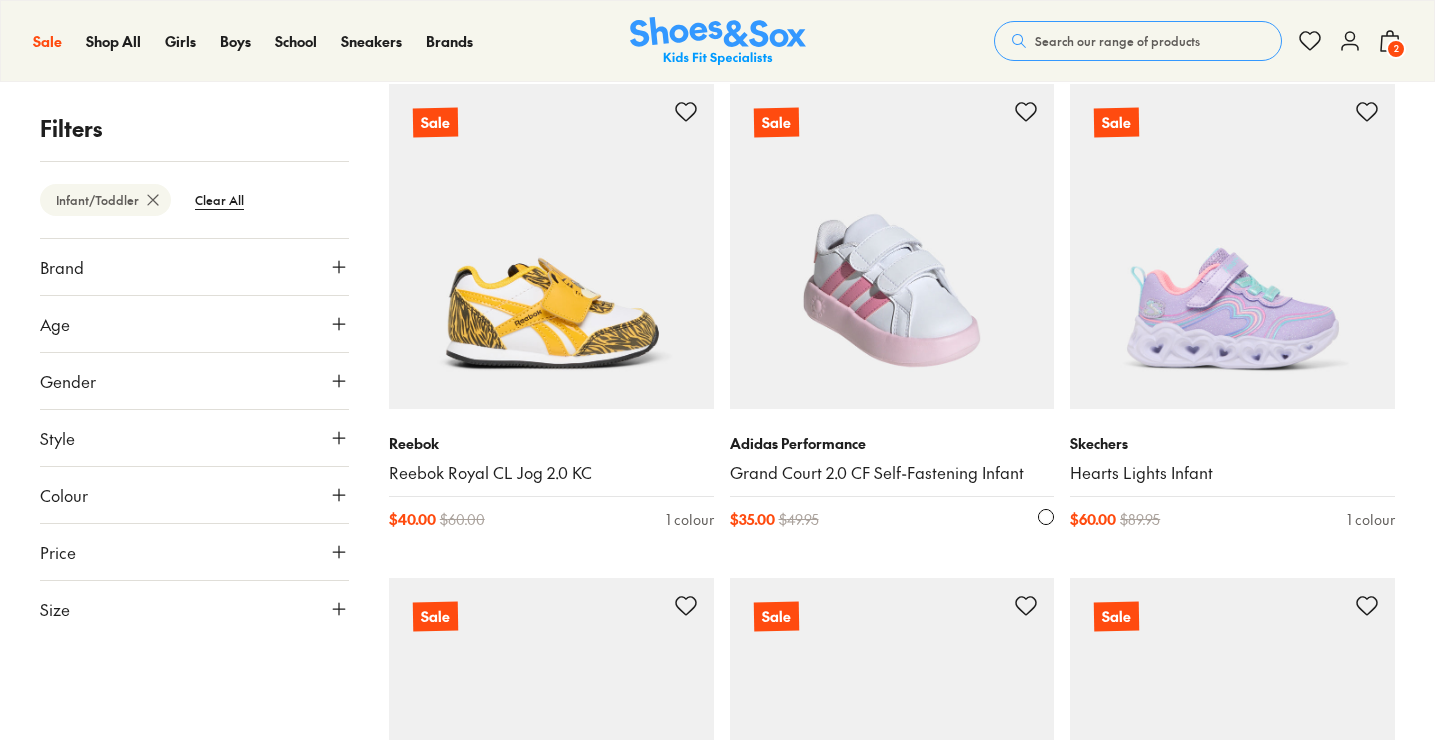 click at bounding box center (892, 246) 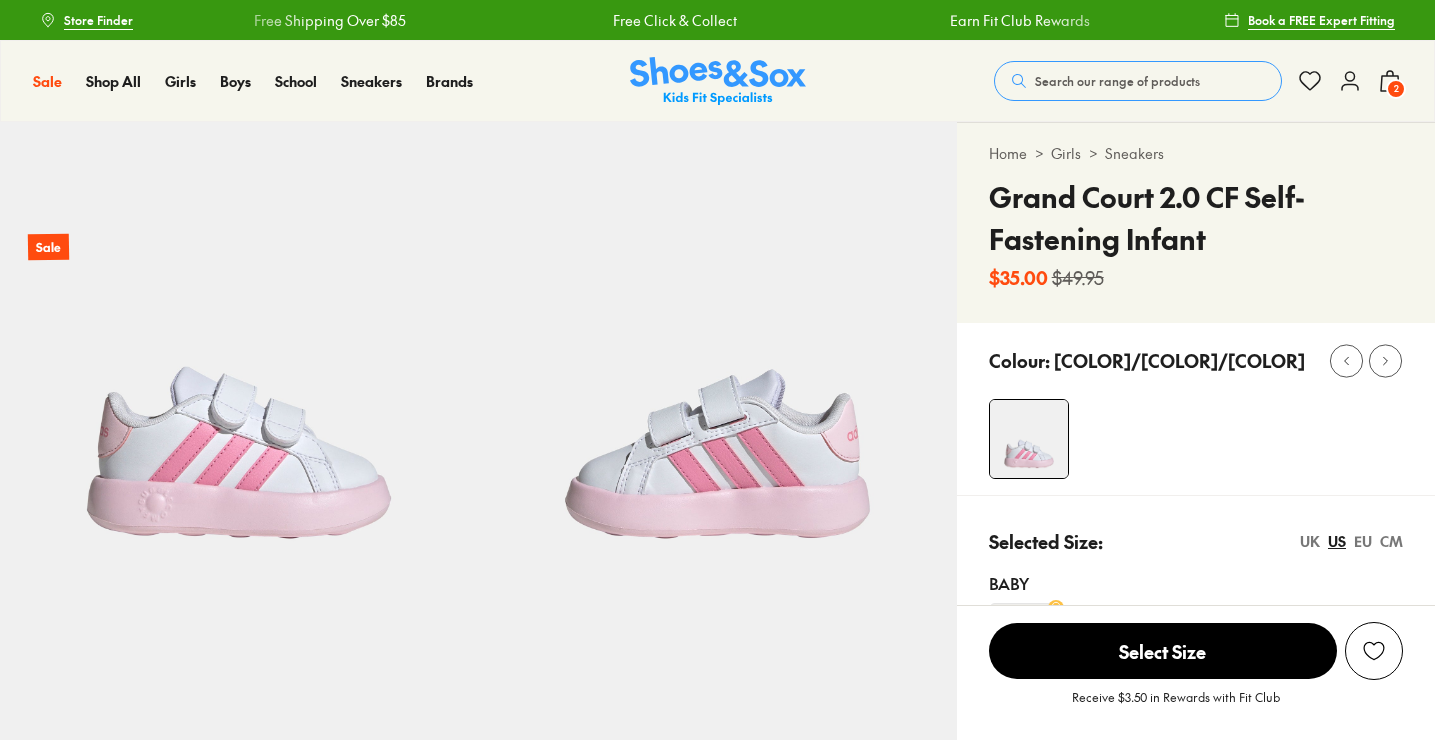 scroll, scrollTop: 0, scrollLeft: 0, axis: both 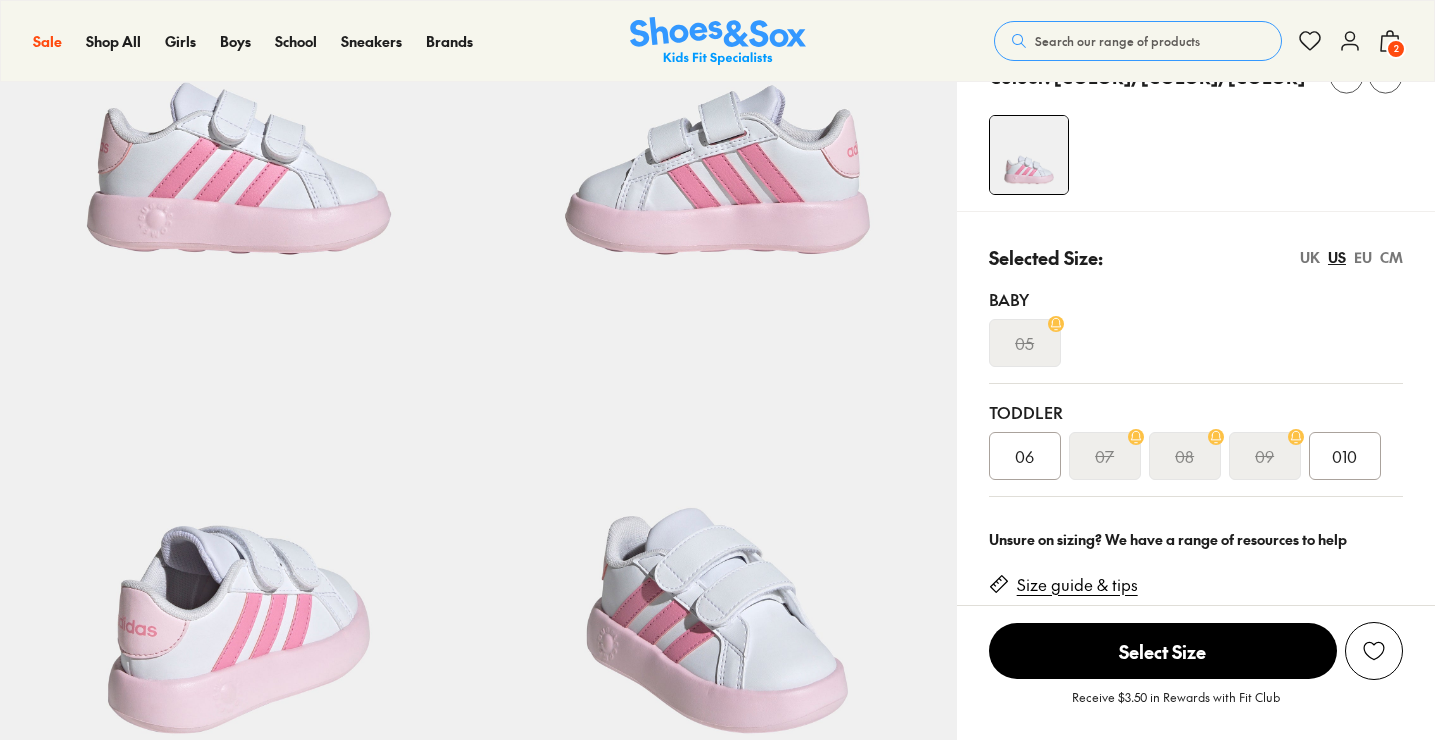 click on "010" at bounding box center [1344, 456] 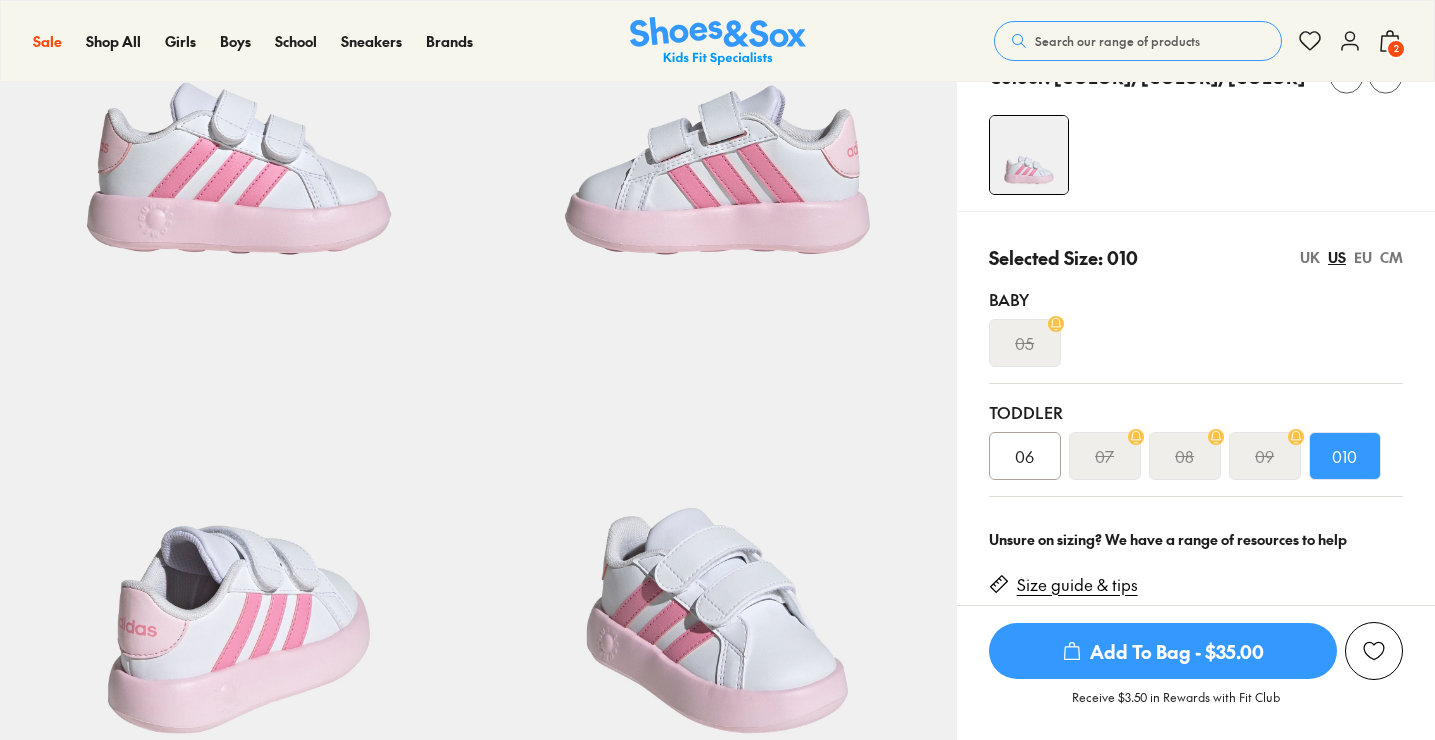 click on "Add To Bag - $35.00" at bounding box center (1163, 651) 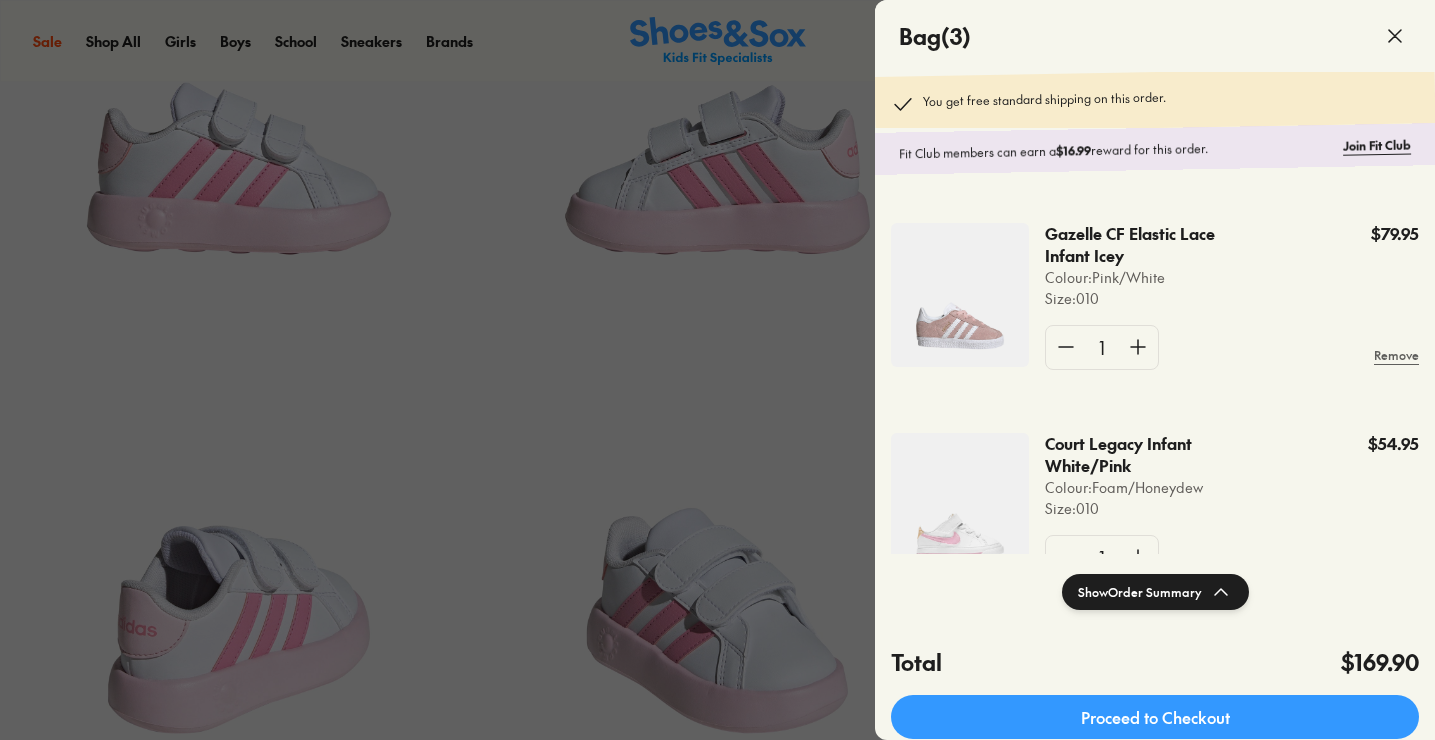 scroll, scrollTop: 291, scrollLeft: 0, axis: vertical 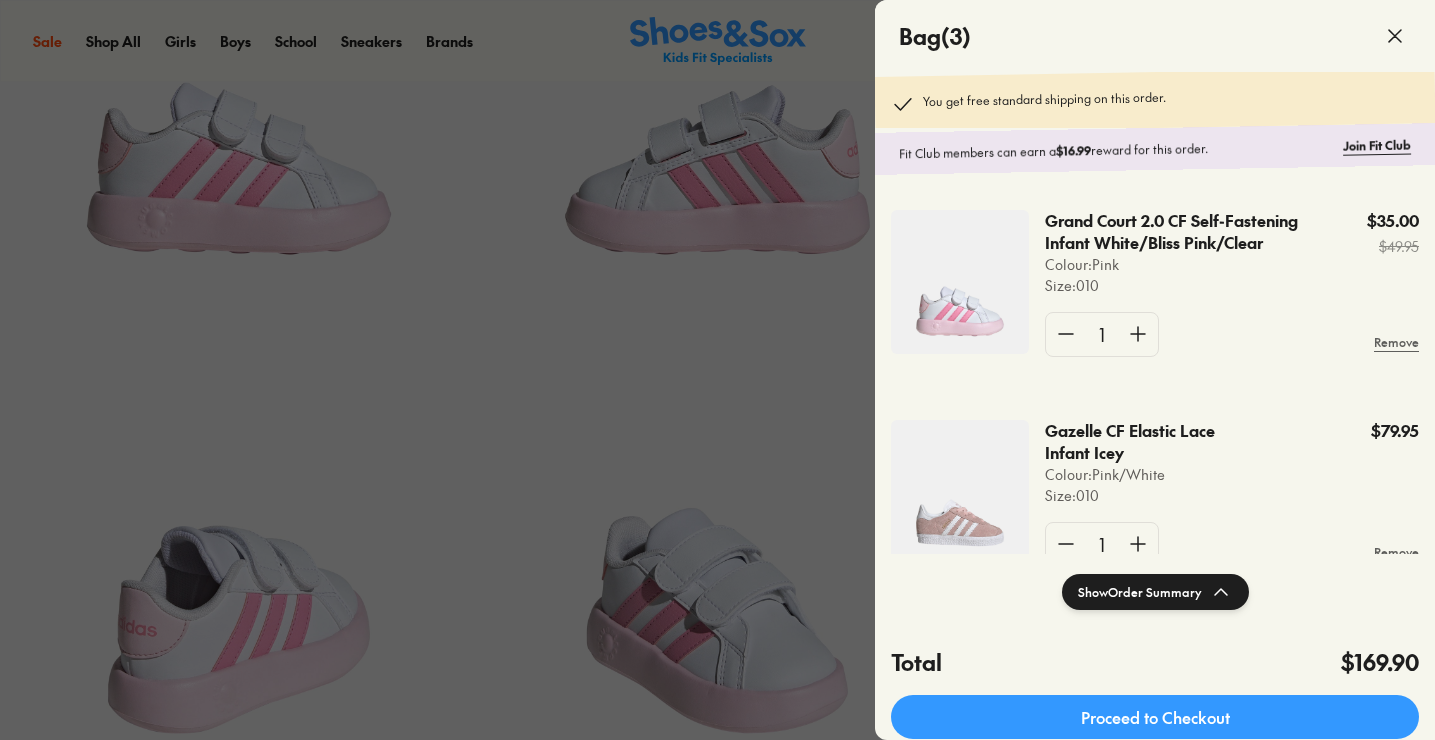 click 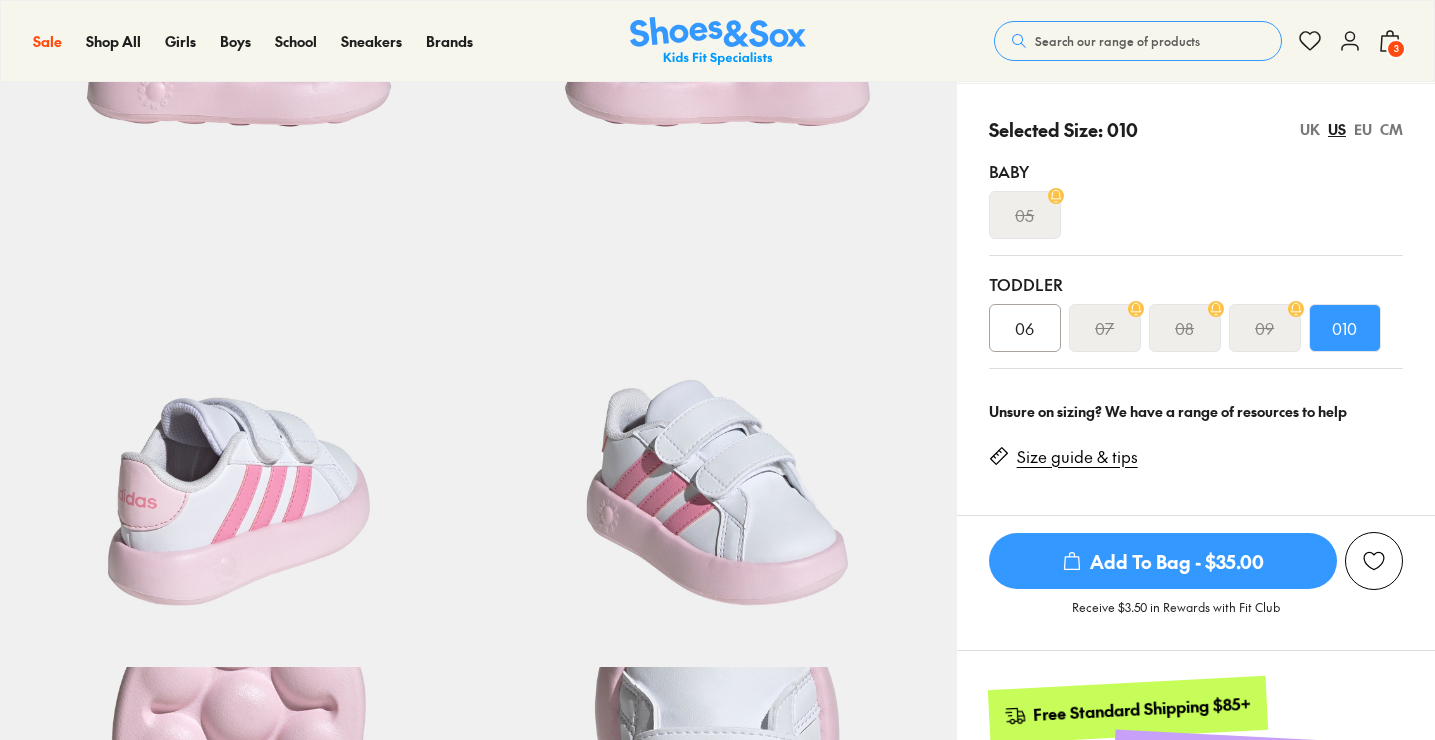 scroll, scrollTop: 447, scrollLeft: 0, axis: vertical 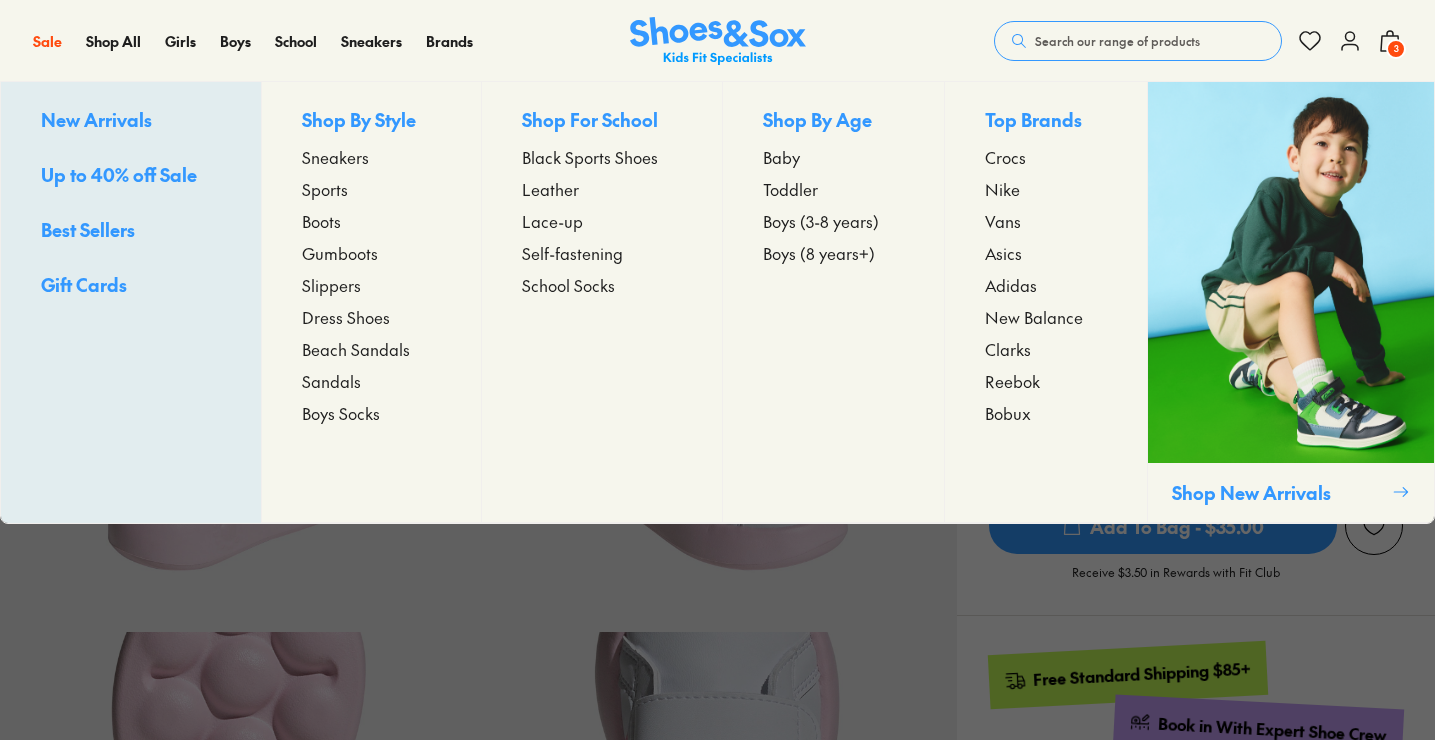click on "New Balance" at bounding box center [1034, 317] 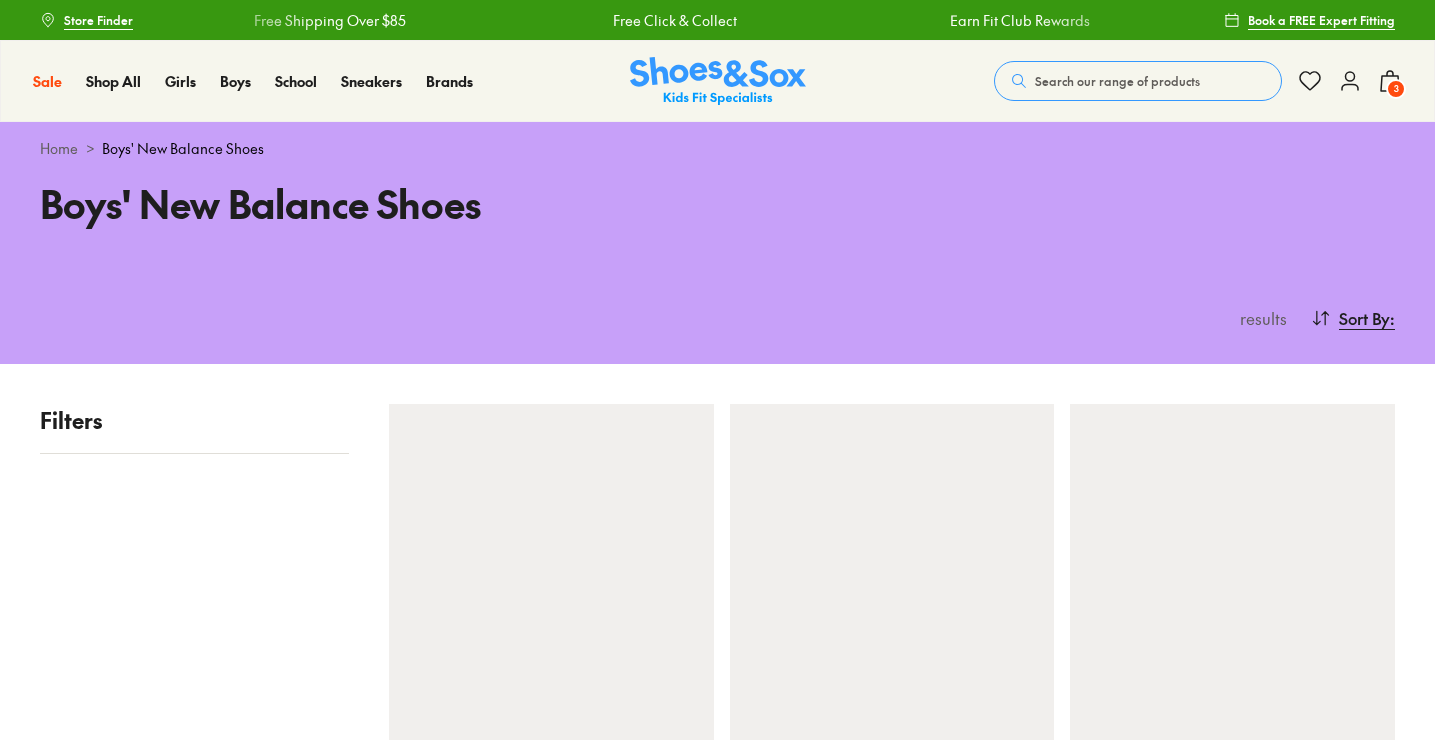 scroll, scrollTop: 0, scrollLeft: 0, axis: both 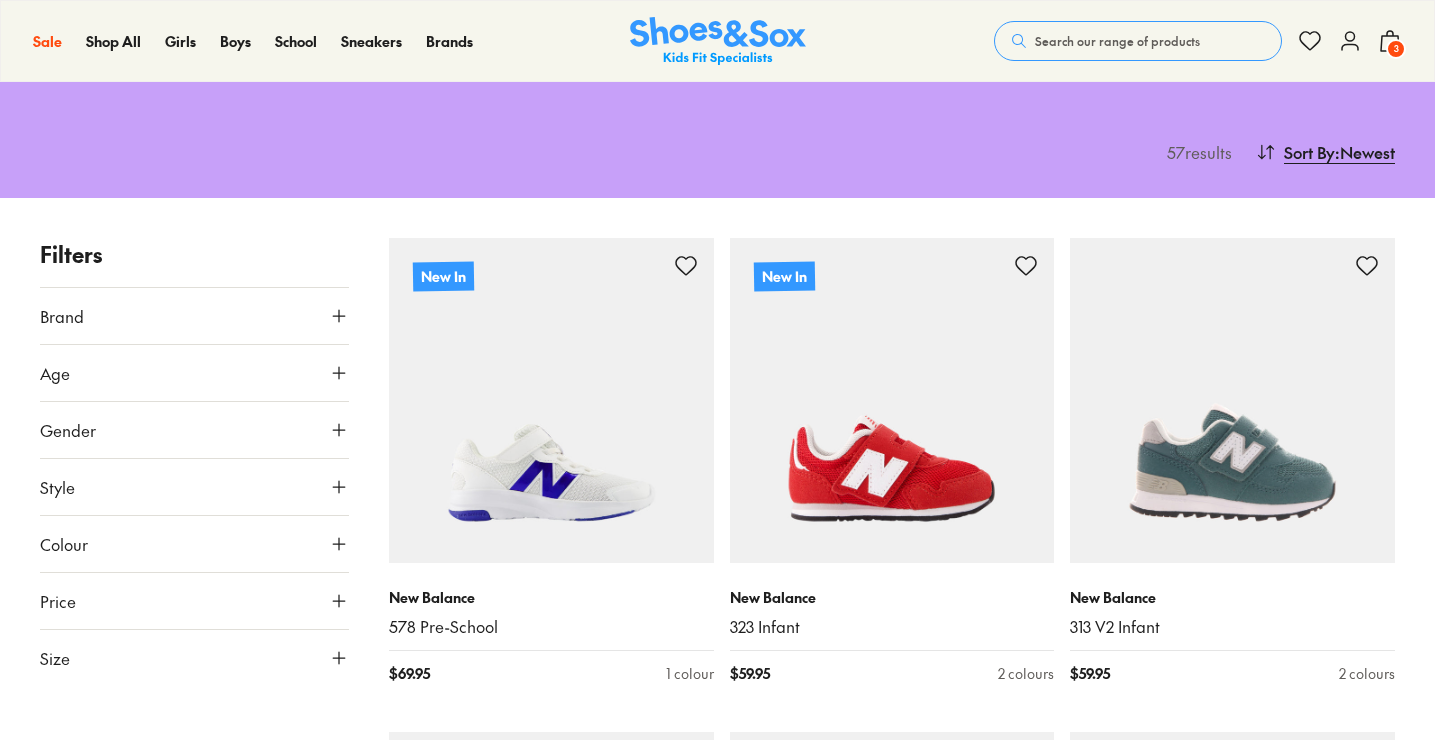 click on "Age" at bounding box center [194, 373] 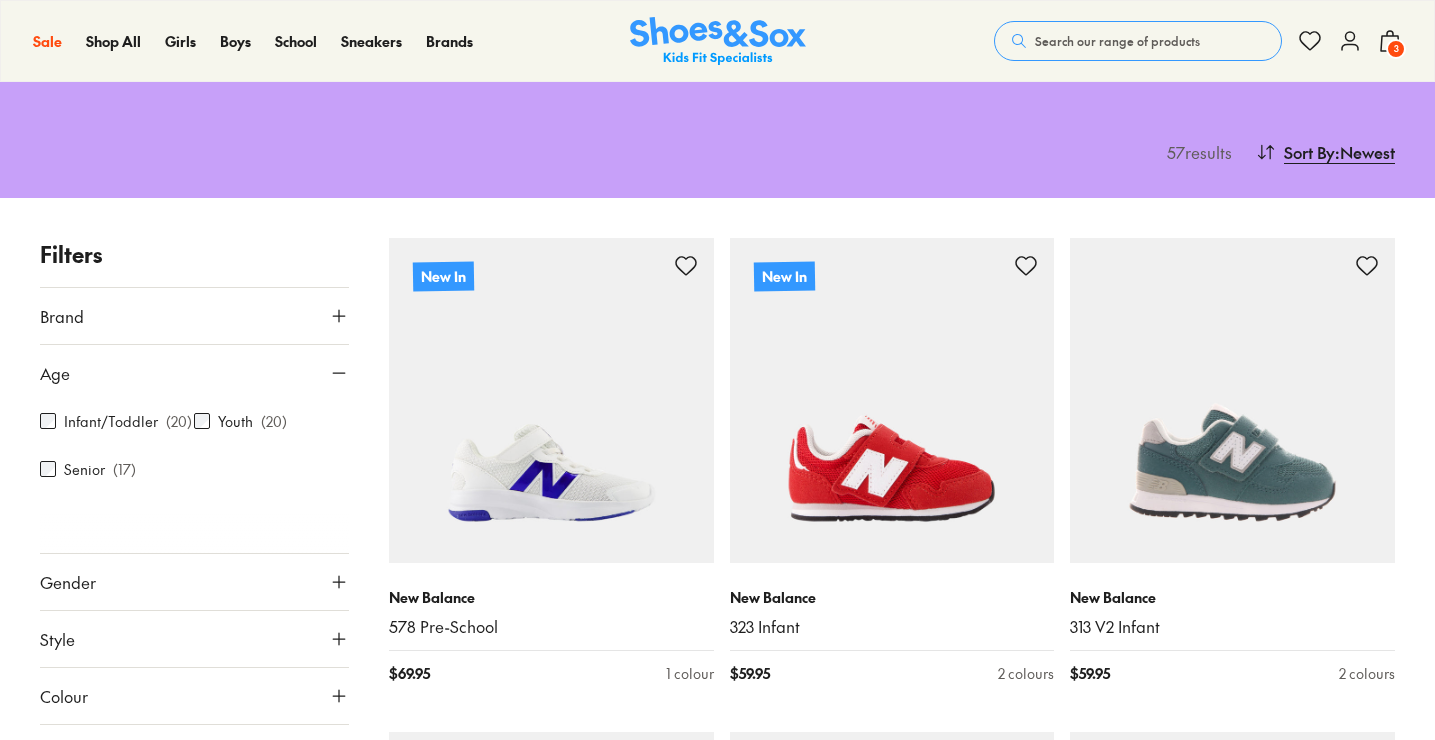click on "Infant/Toddler" at bounding box center (111, 421) 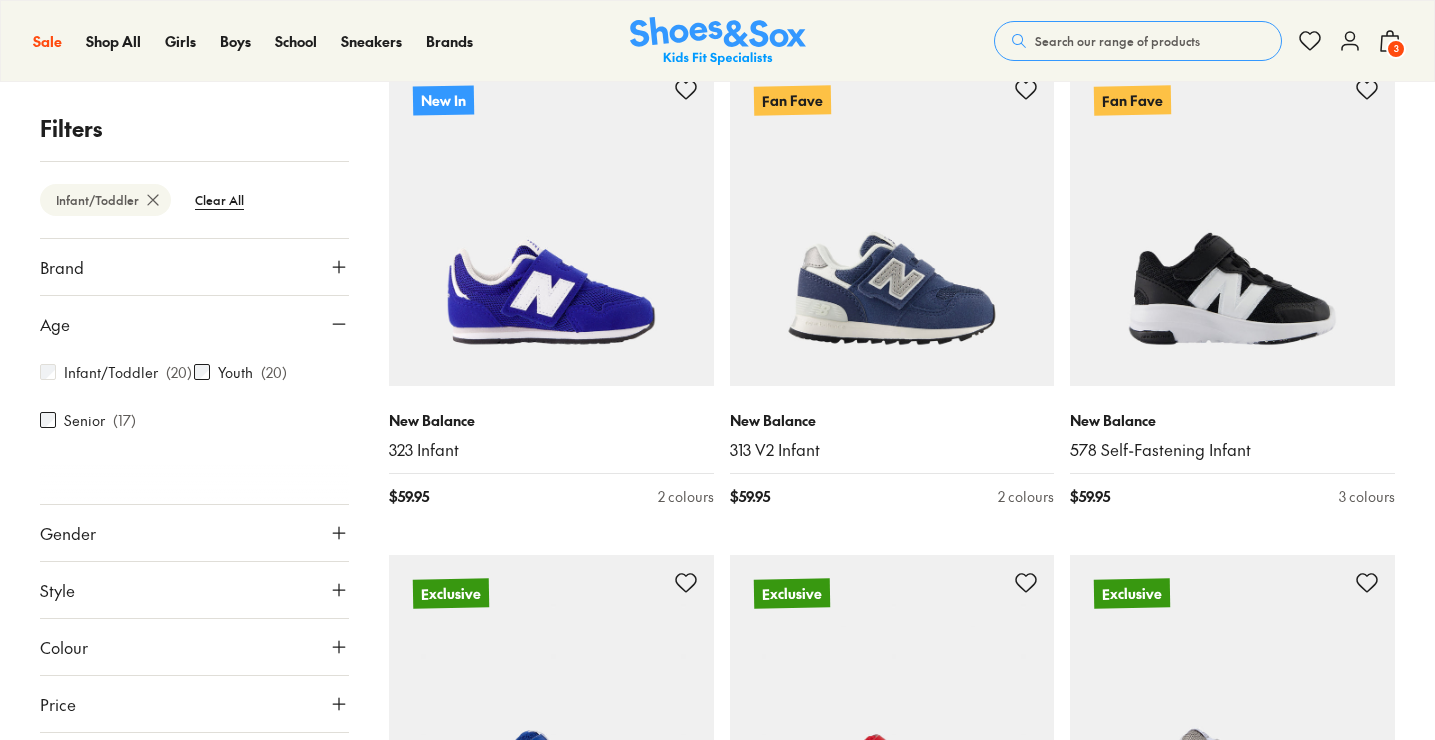 scroll, scrollTop: 0, scrollLeft: 0, axis: both 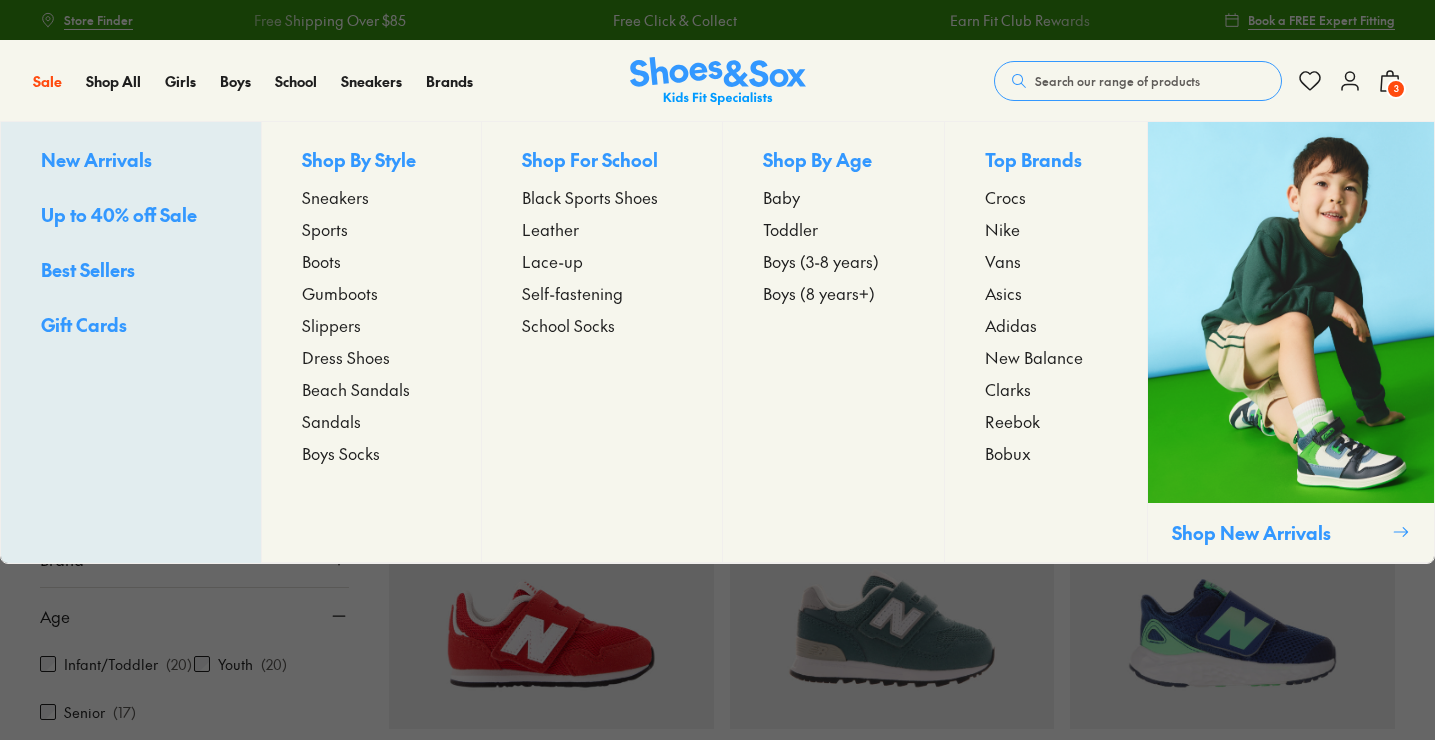 click on "Adidas" at bounding box center [1011, 325] 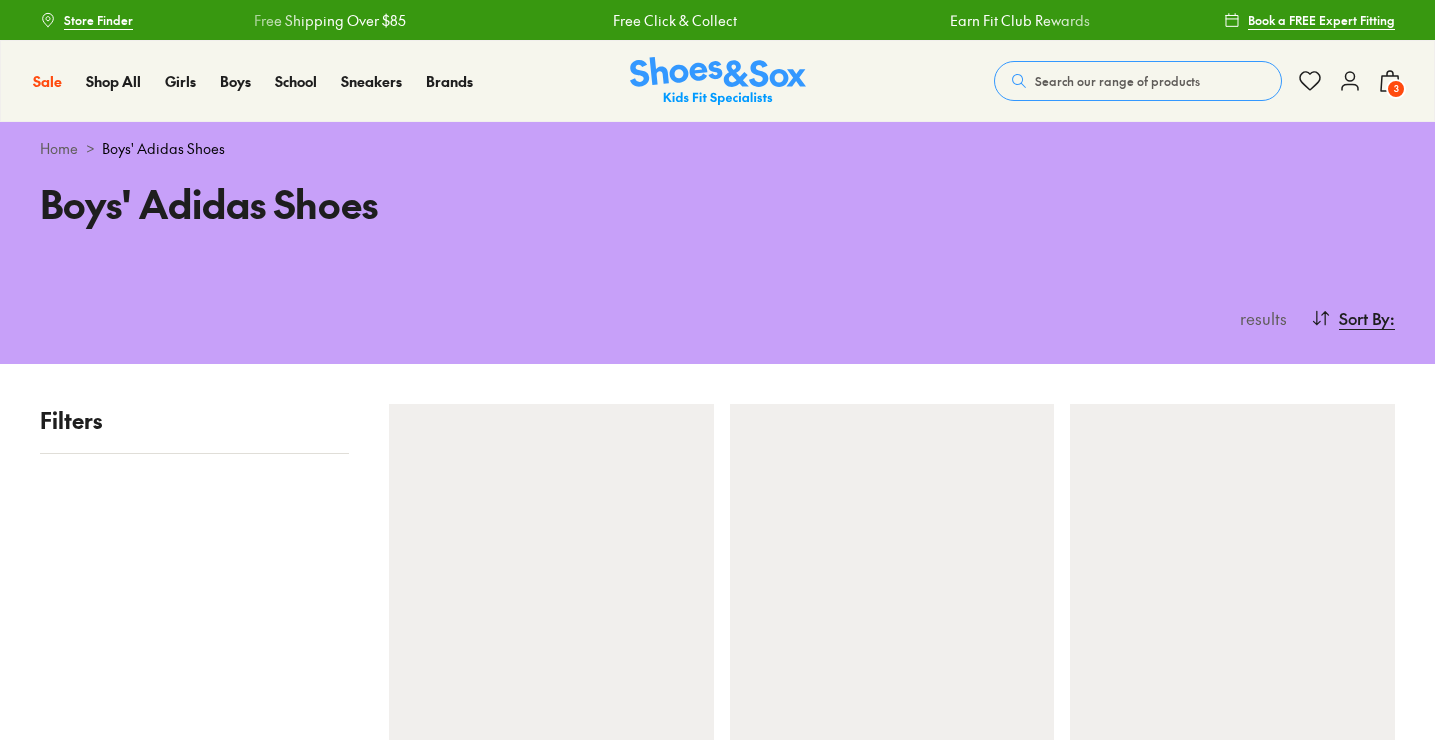 scroll, scrollTop: 0, scrollLeft: 0, axis: both 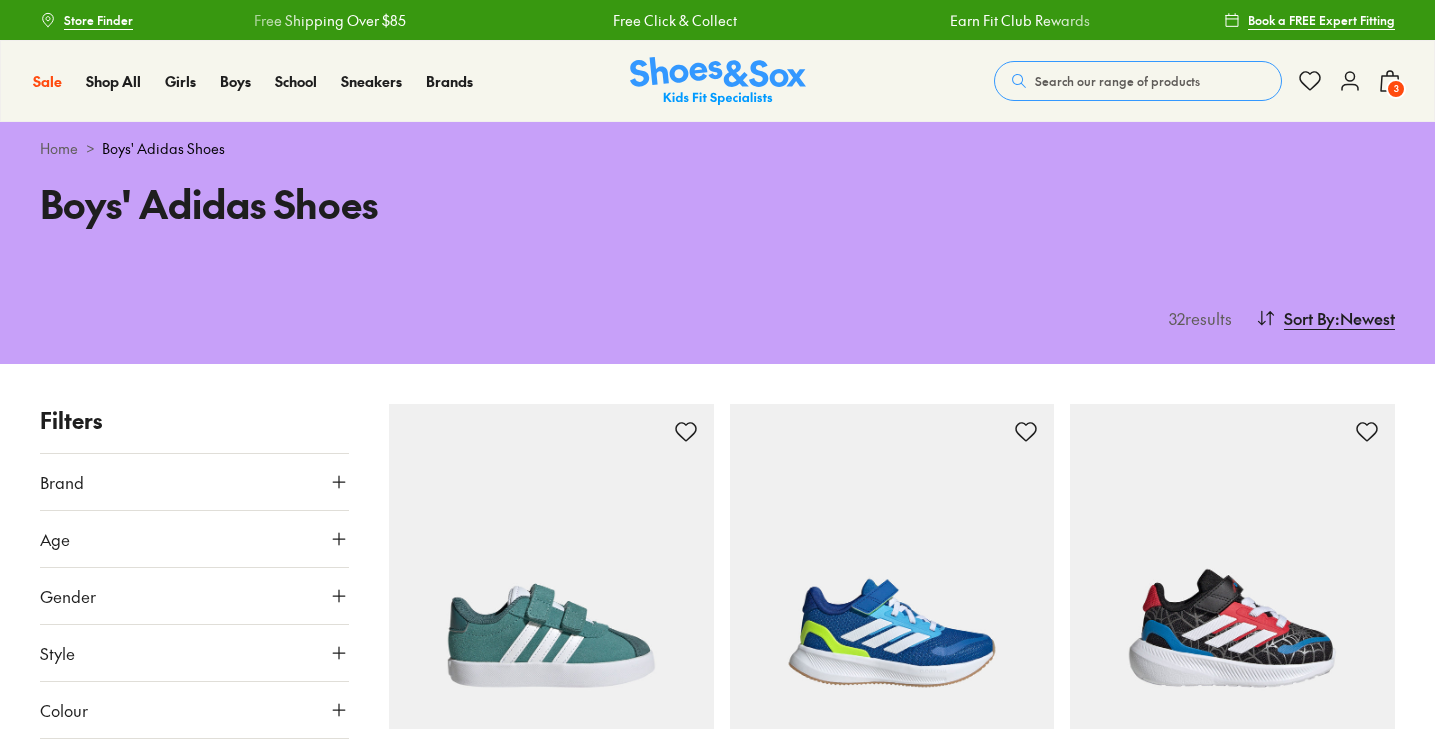 click on "Age" at bounding box center (194, 539) 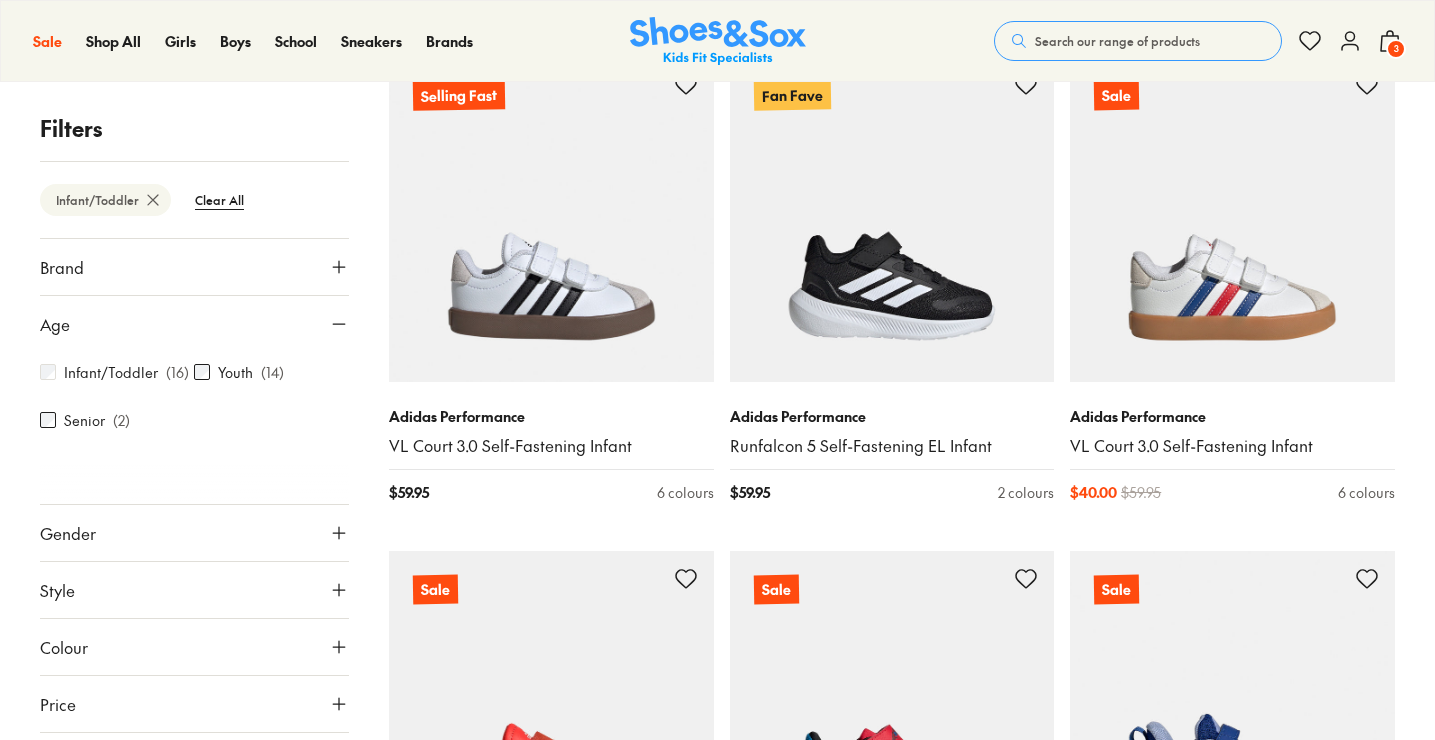 scroll, scrollTop: 728, scrollLeft: 0, axis: vertical 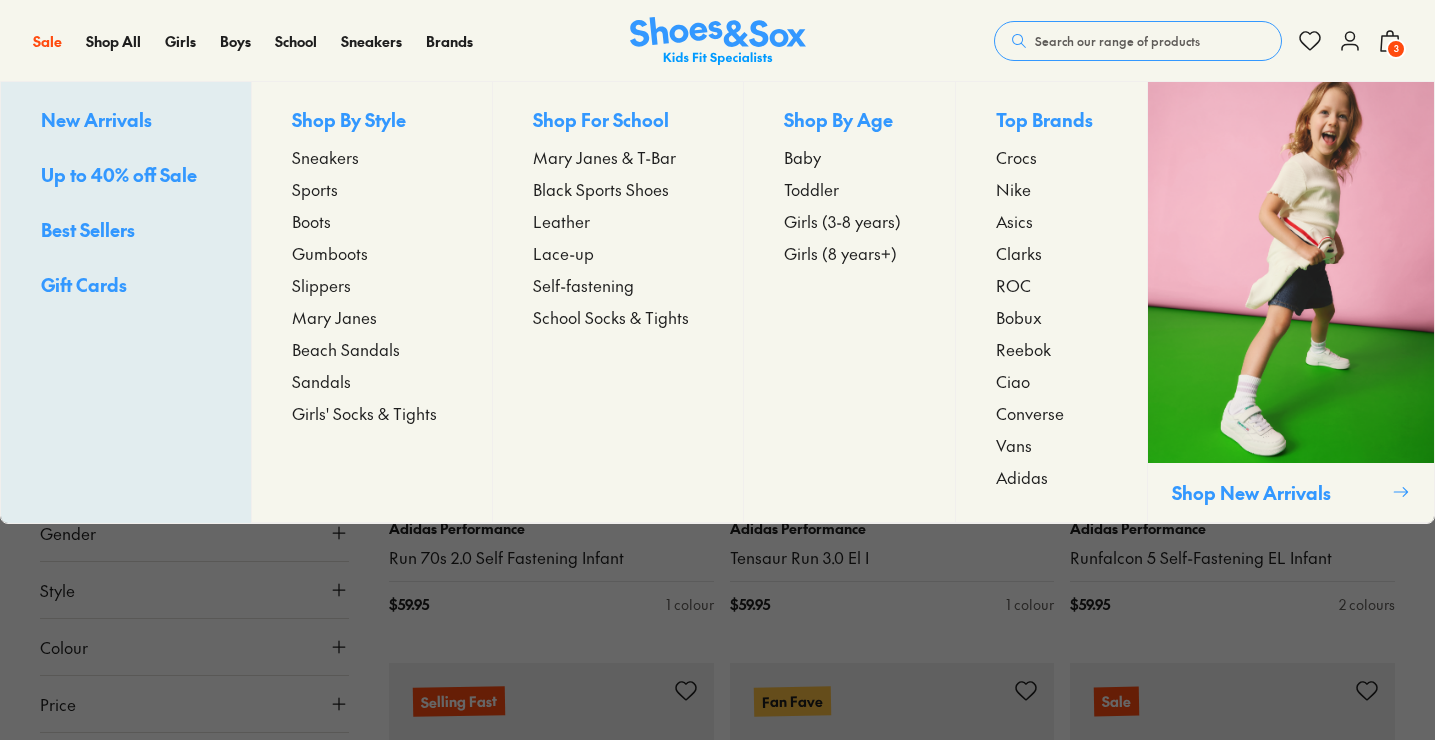 click on "Up to 40% off Sale" at bounding box center (119, 174) 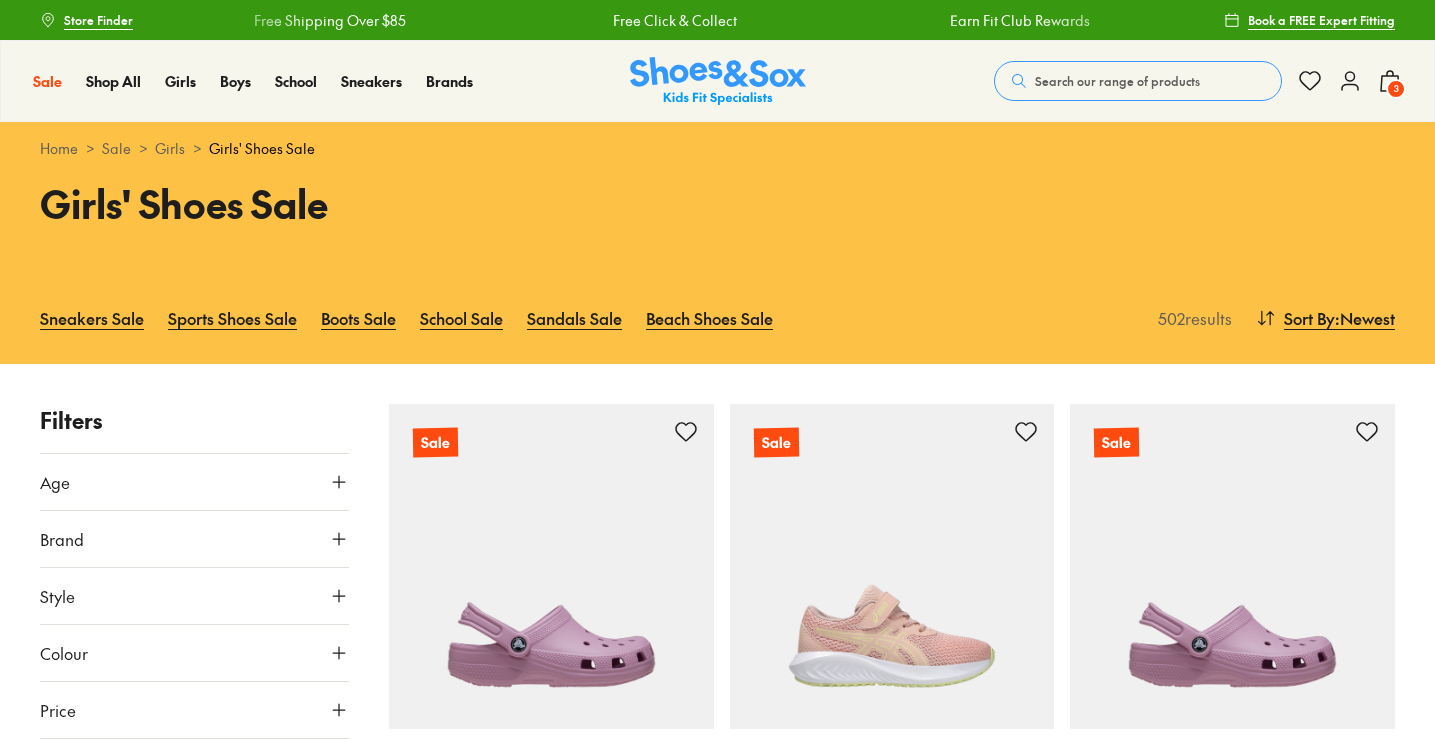scroll, scrollTop: 0, scrollLeft: 0, axis: both 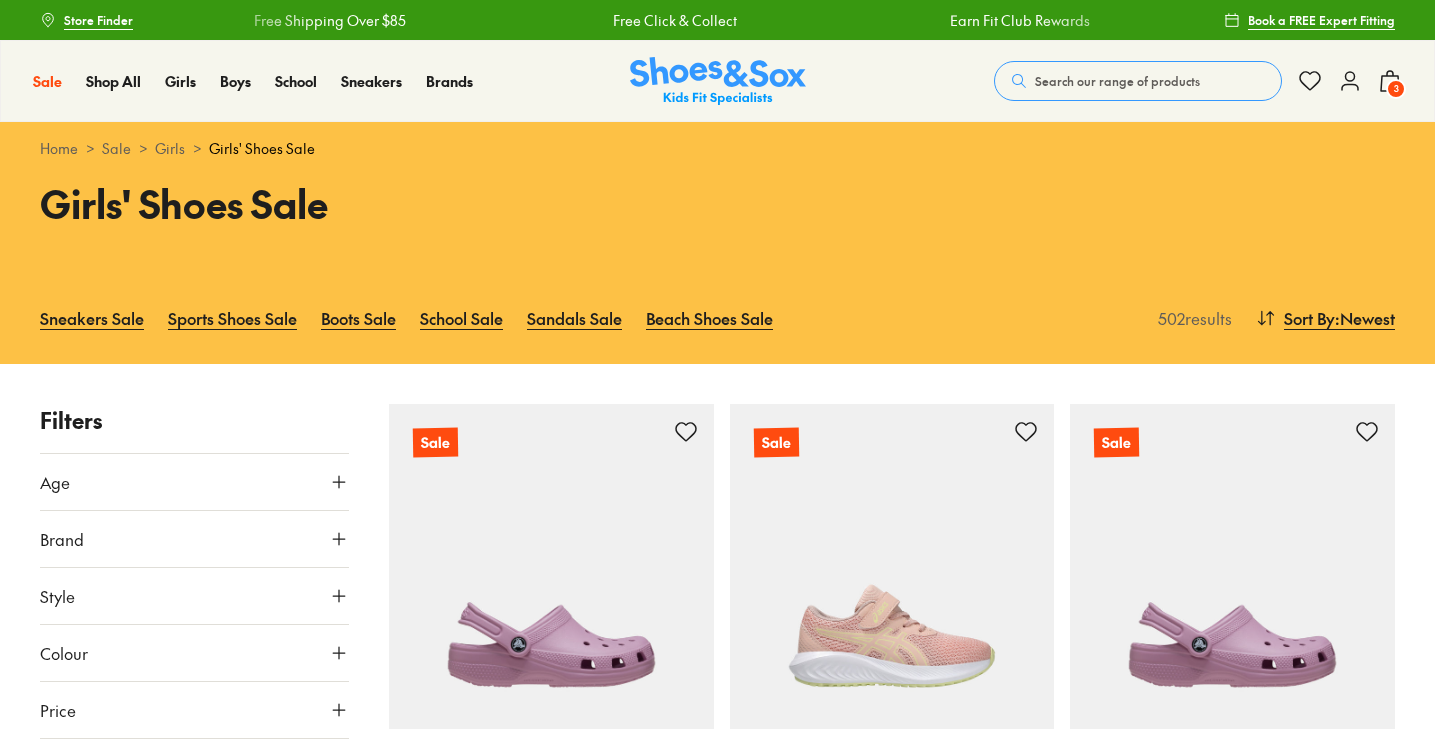 click 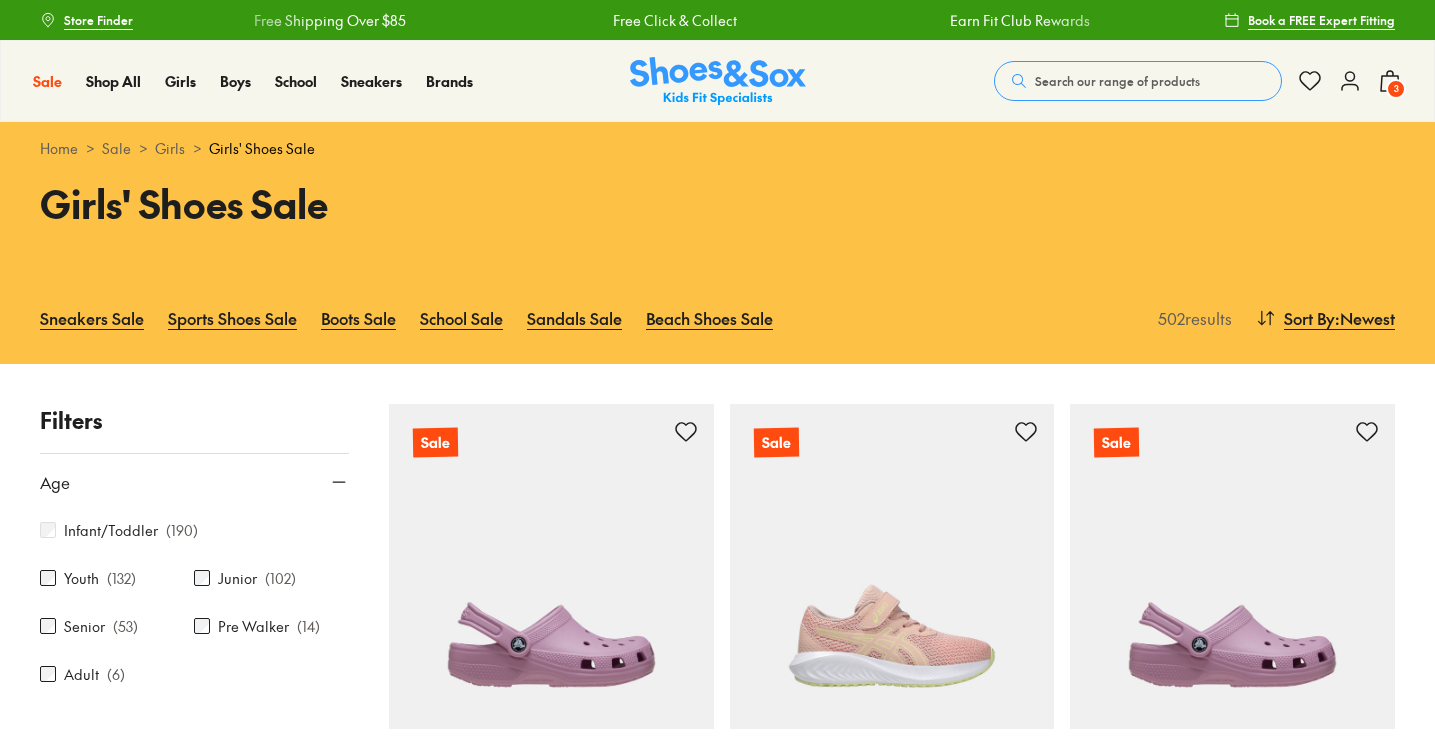 scroll, scrollTop: 142, scrollLeft: 0, axis: vertical 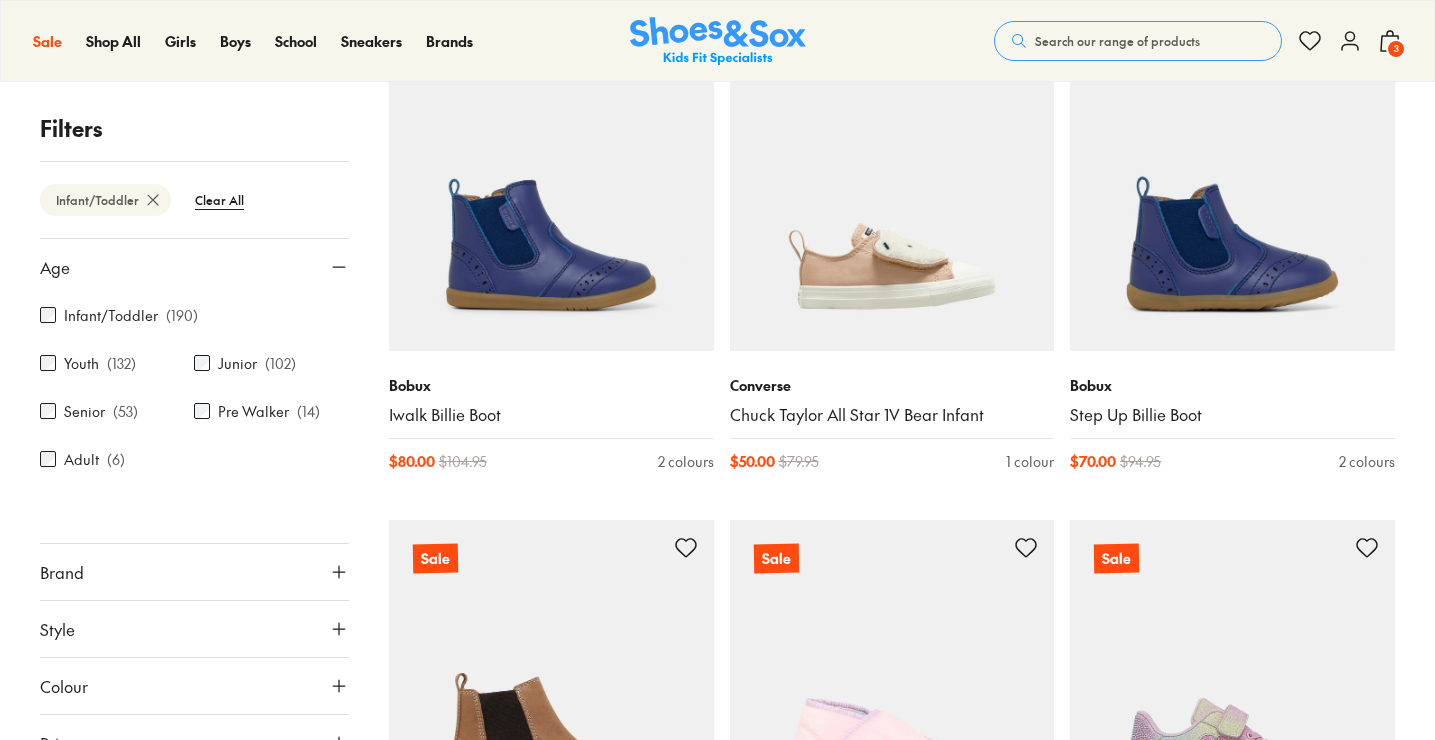 click on "3" at bounding box center (1396, 49) 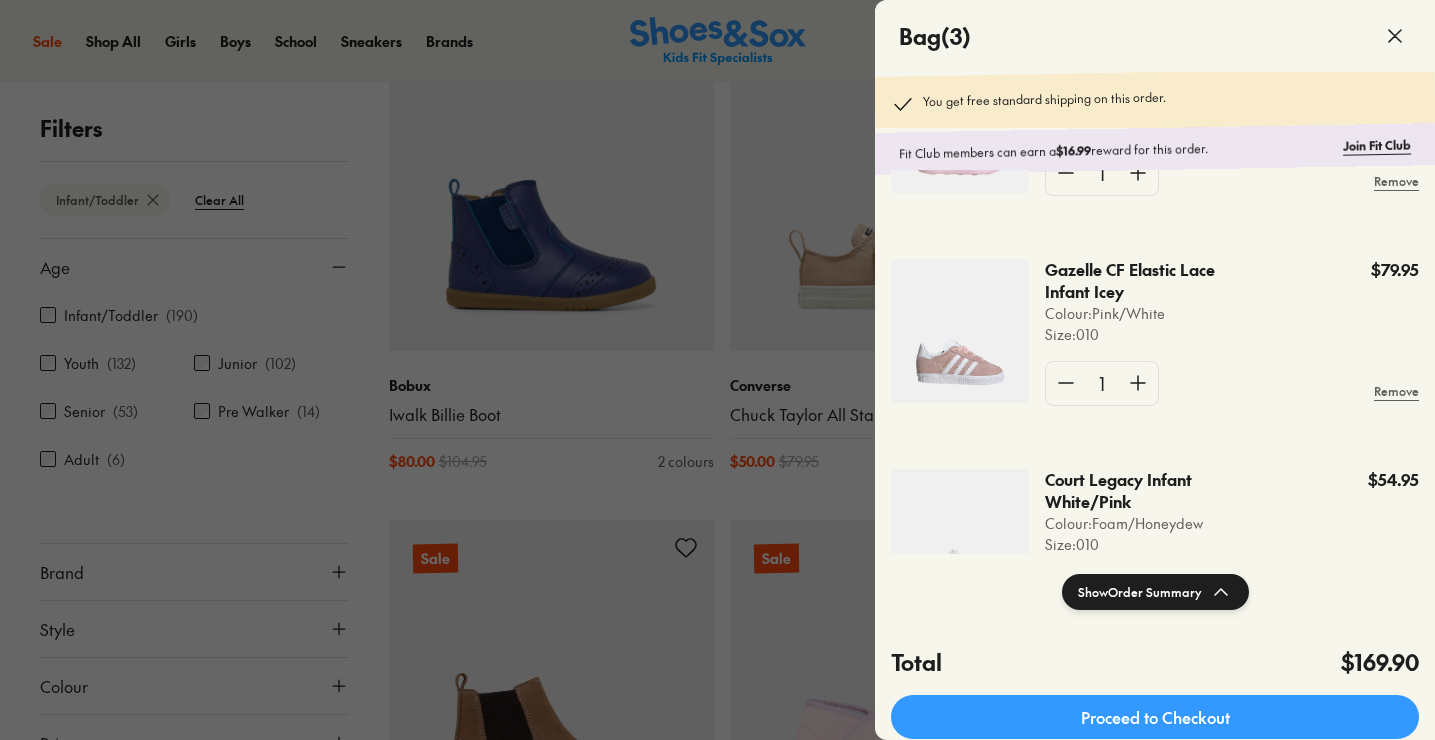 scroll, scrollTop: 291, scrollLeft: 0, axis: vertical 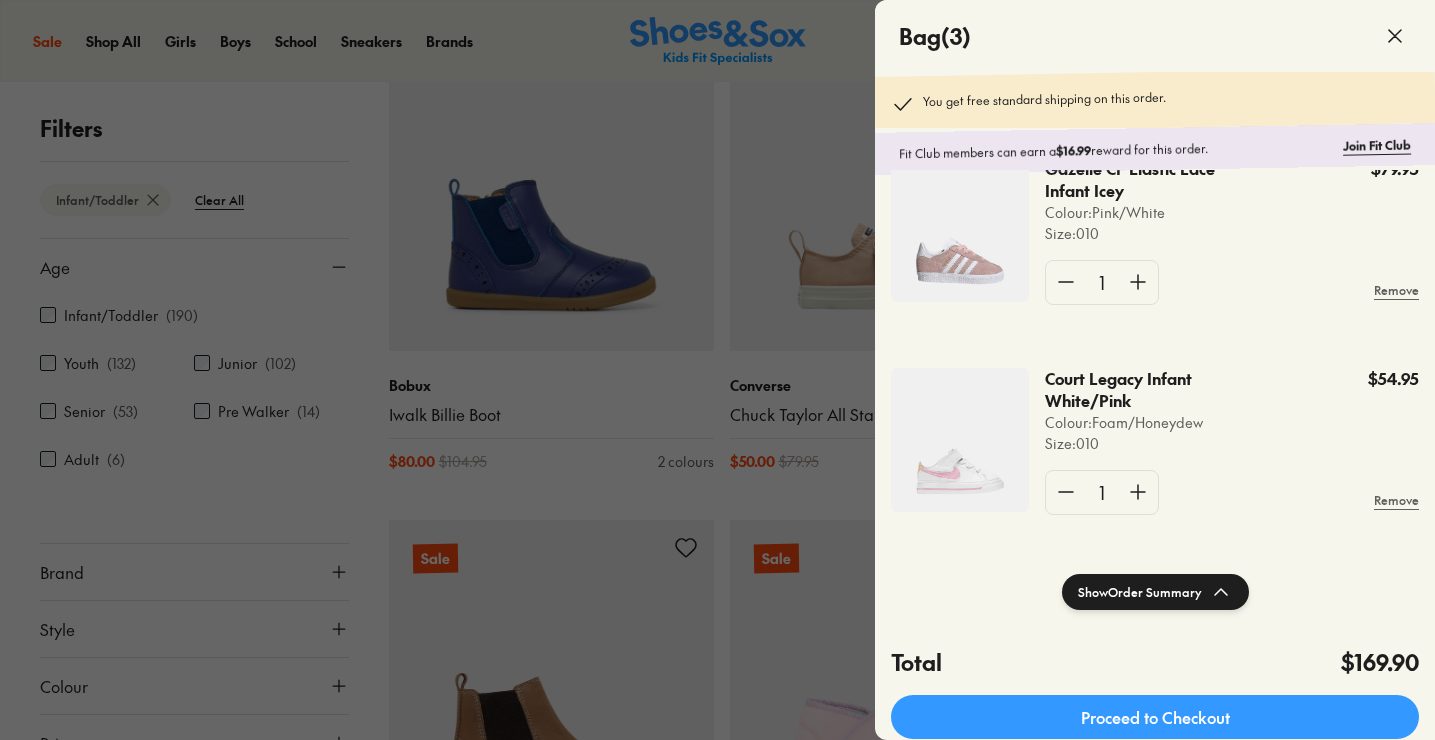 click 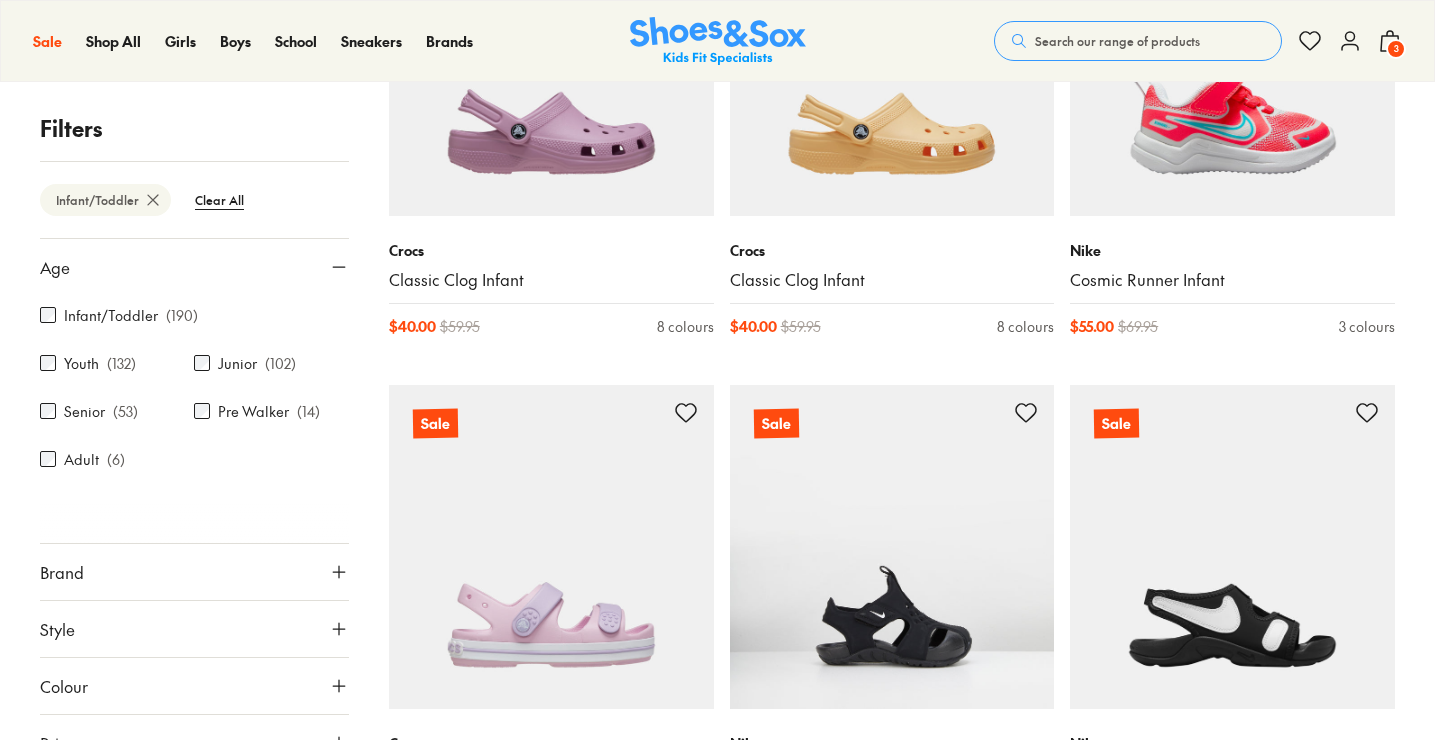 scroll, scrollTop: 0, scrollLeft: 0, axis: both 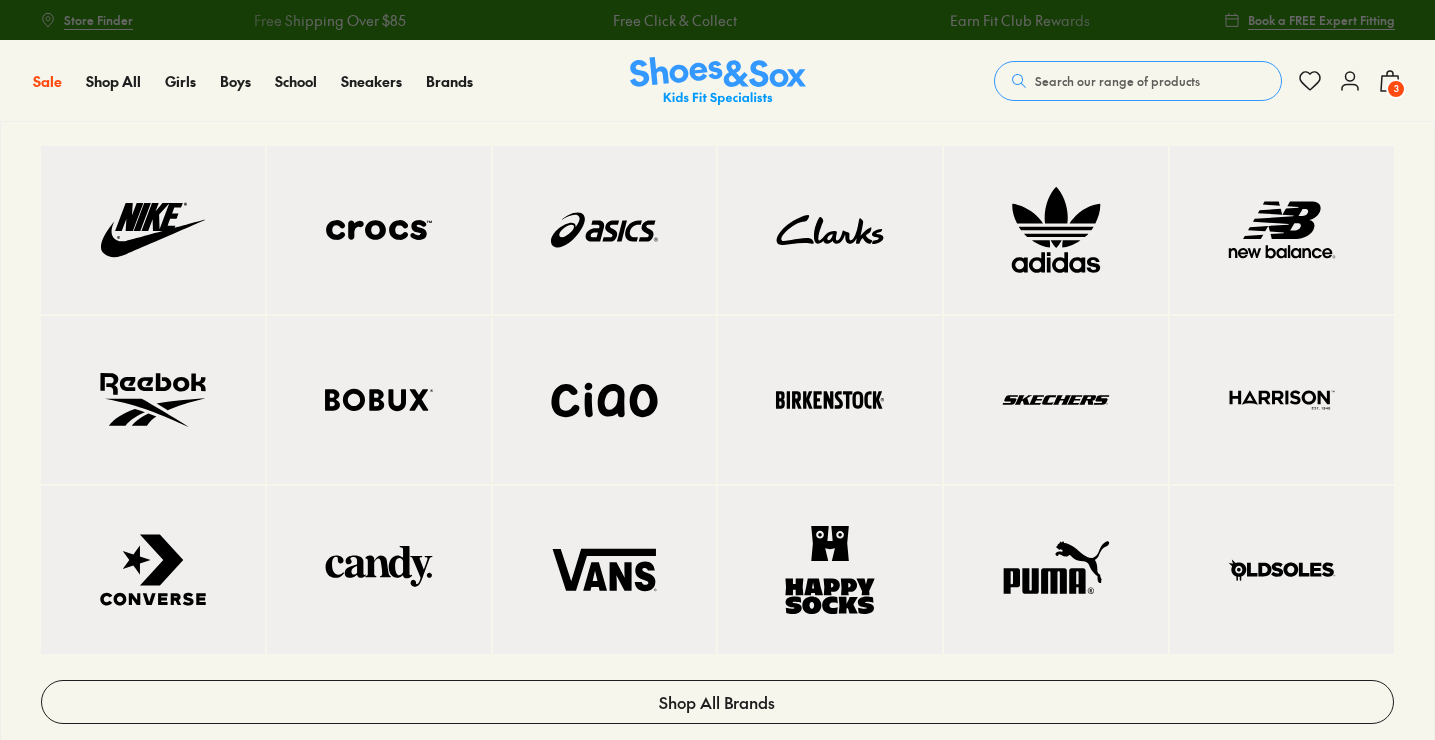 click at bounding box center [1282, 230] 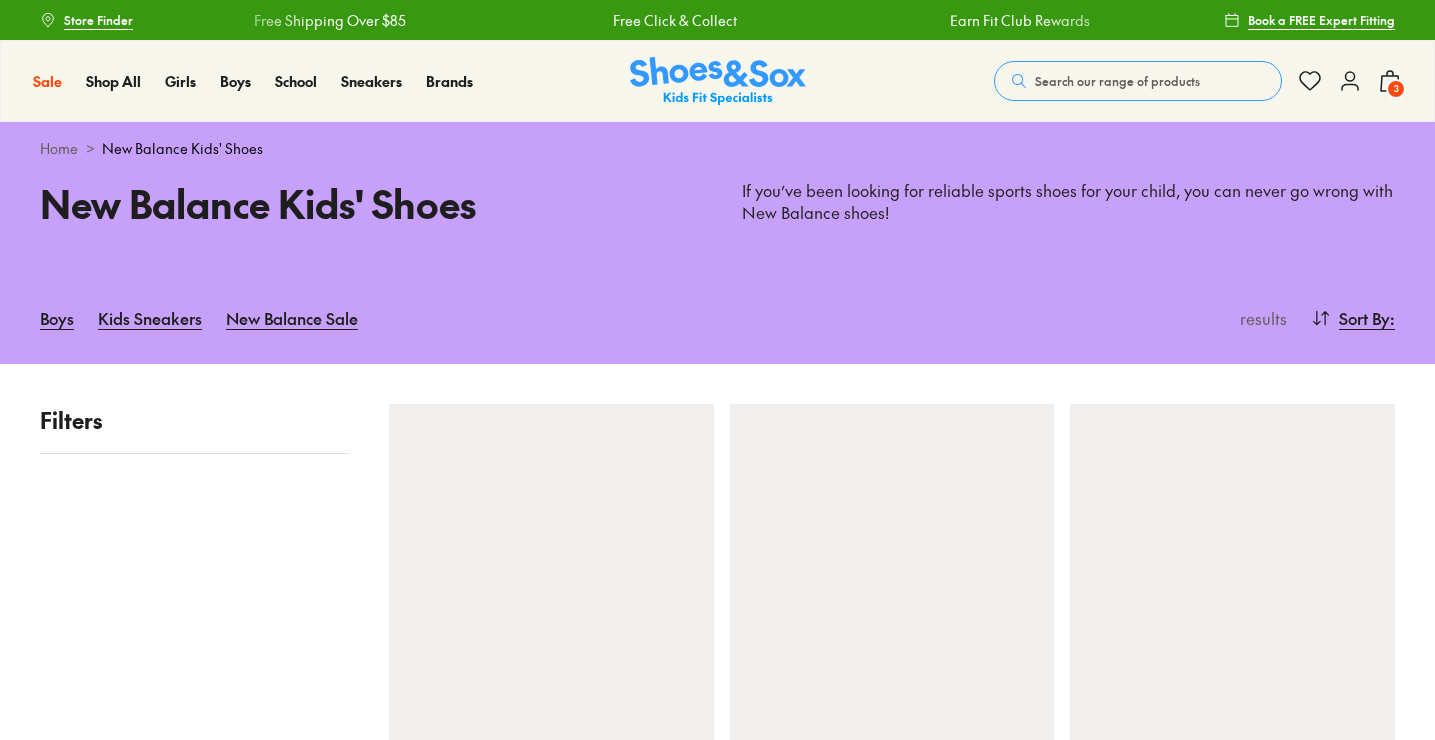 scroll, scrollTop: 0, scrollLeft: 0, axis: both 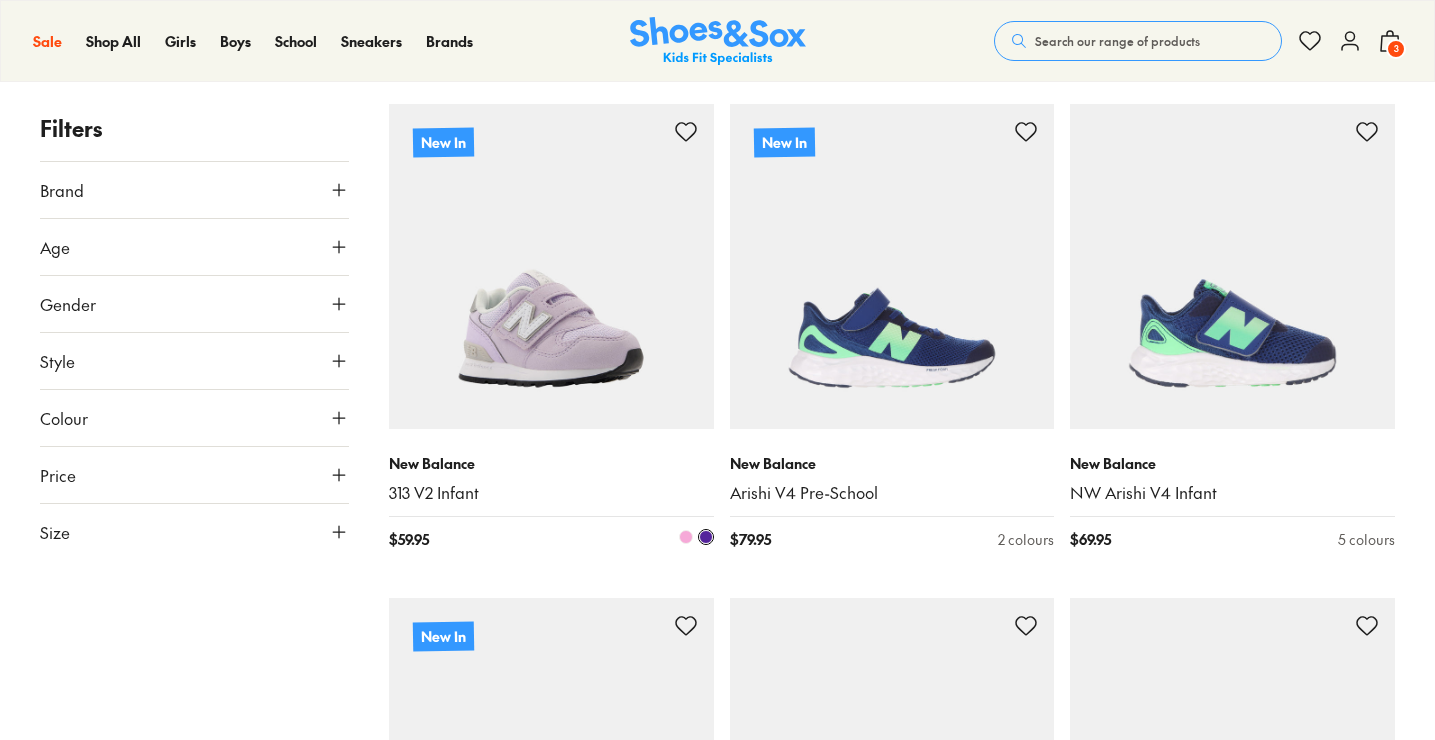 click at bounding box center (551, 266) 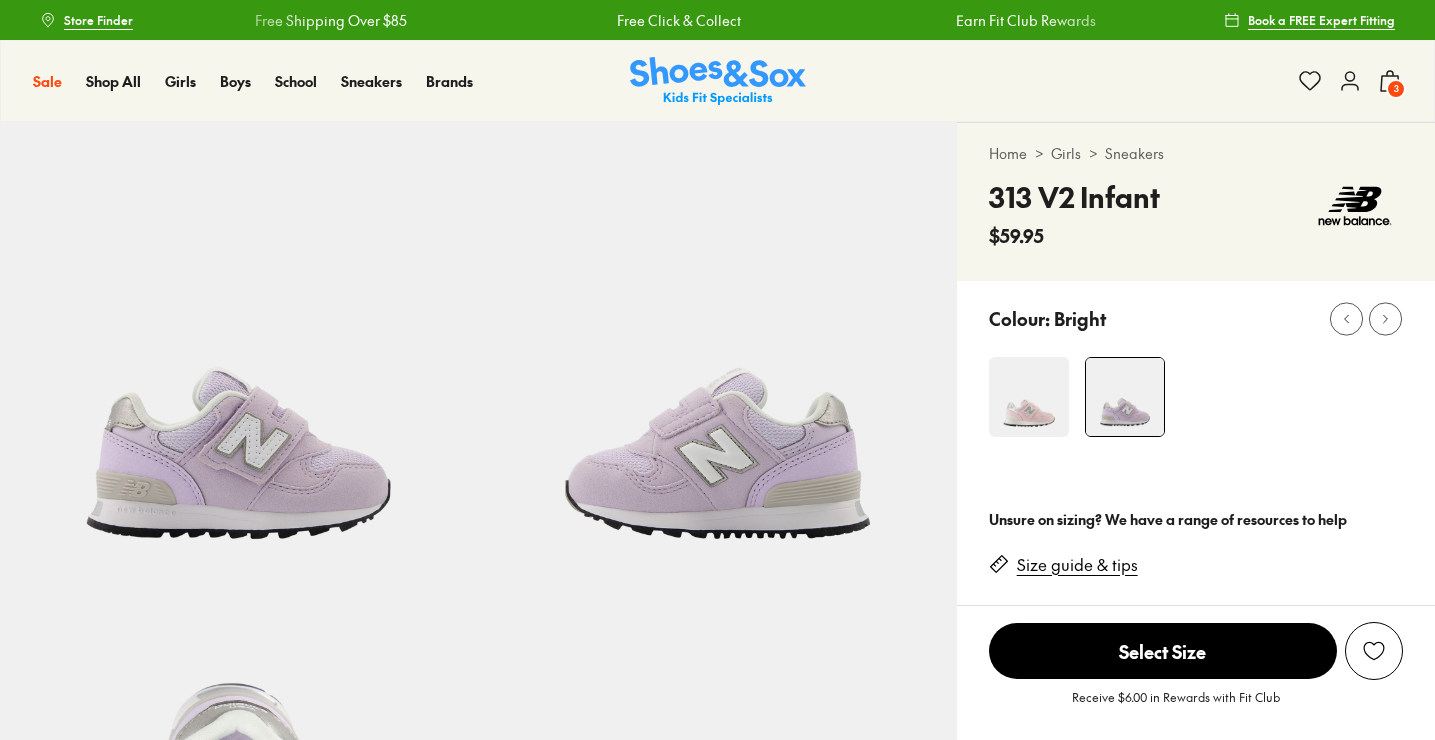 scroll, scrollTop: 0, scrollLeft: 0, axis: both 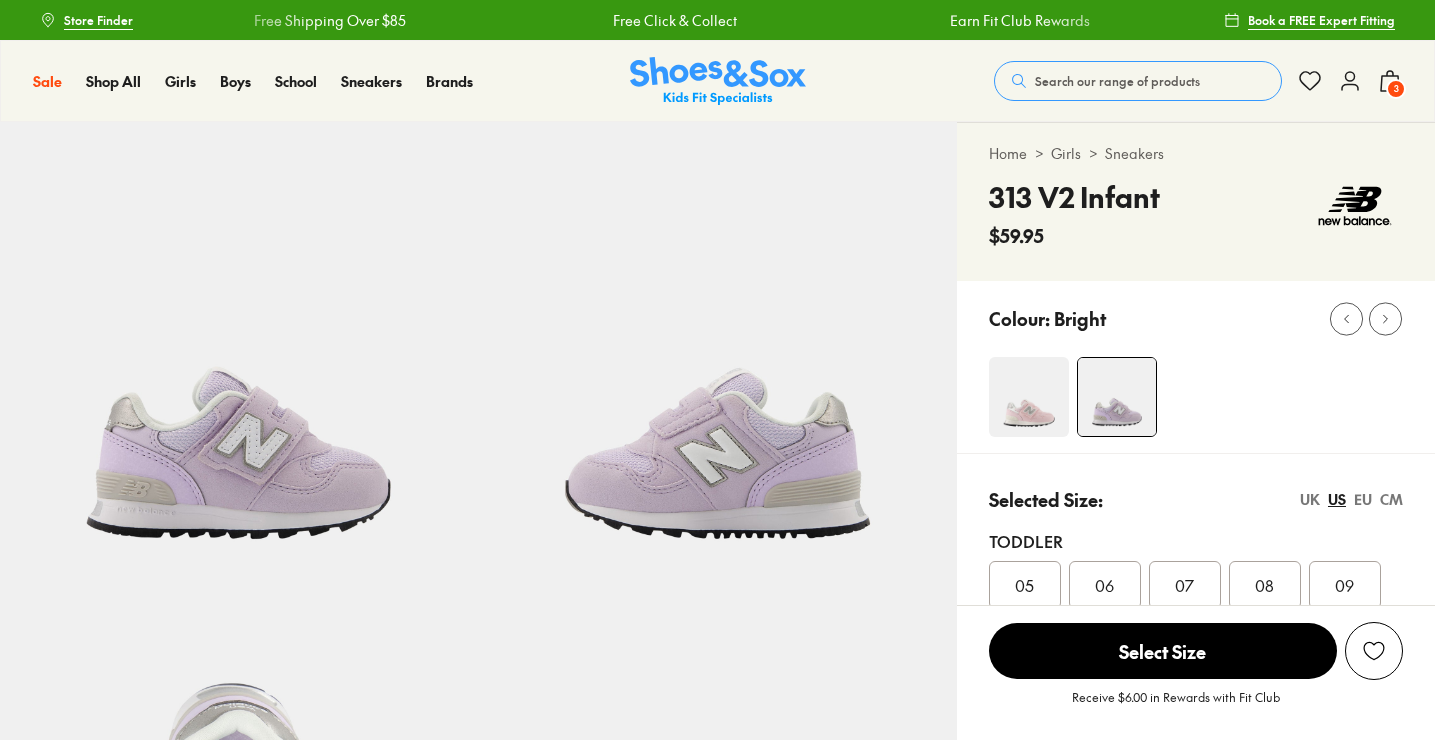 click at bounding box center (1029, 397) 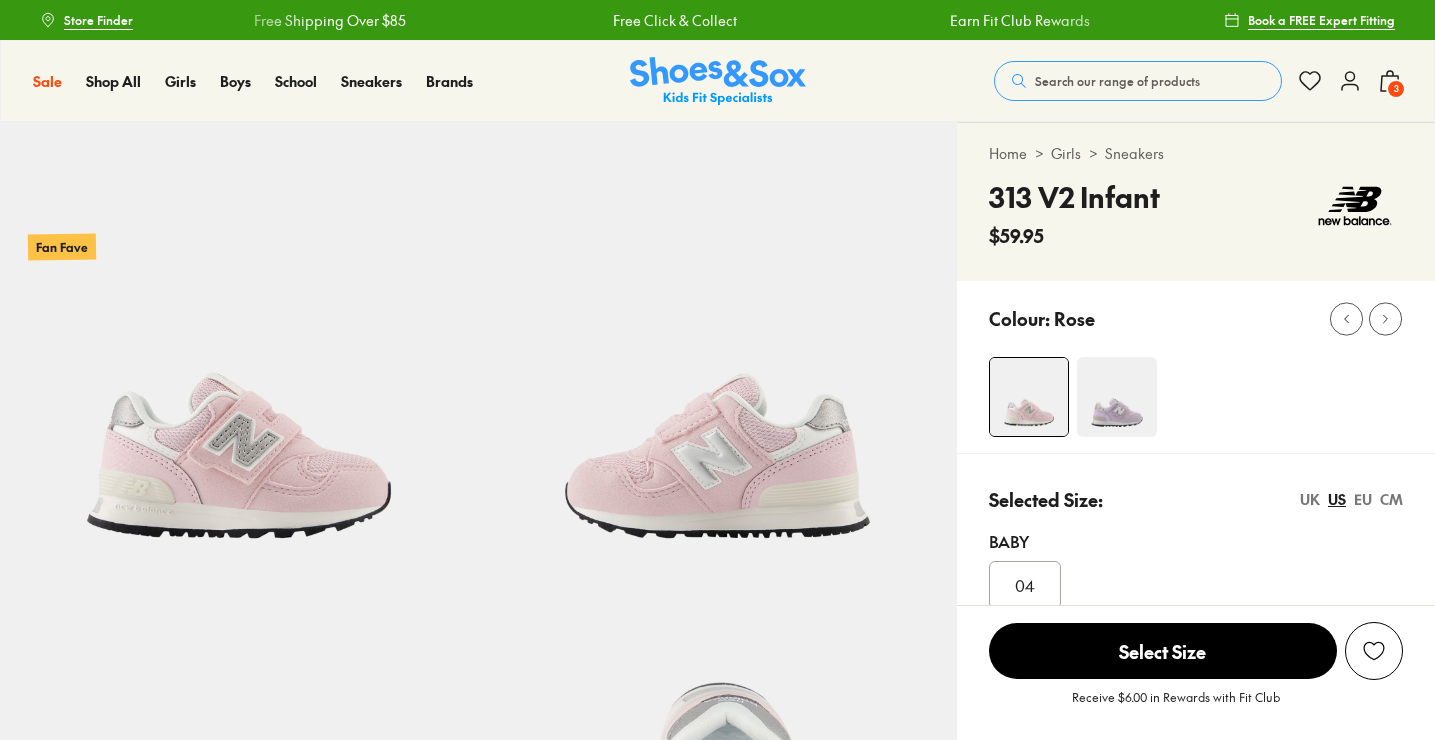 scroll, scrollTop: 0, scrollLeft: 0, axis: both 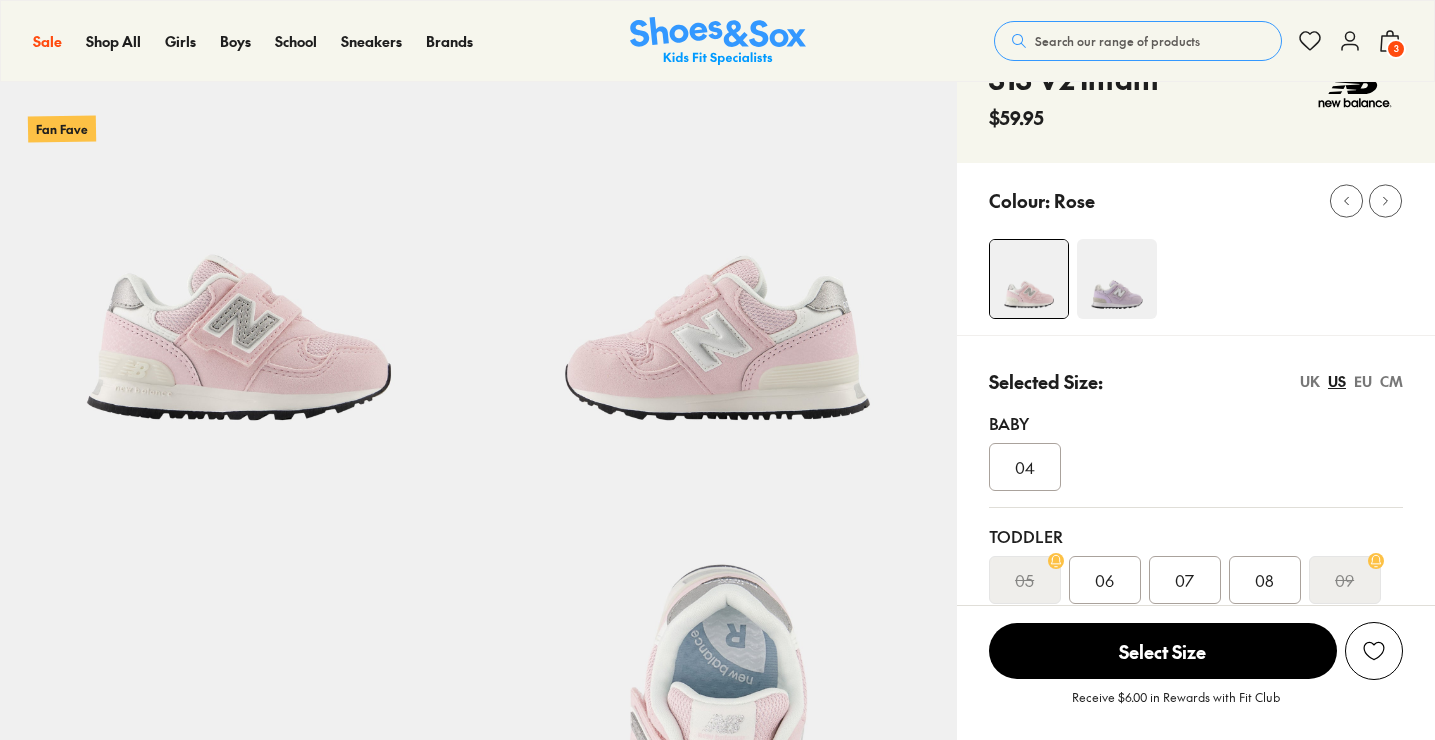 select on "*" 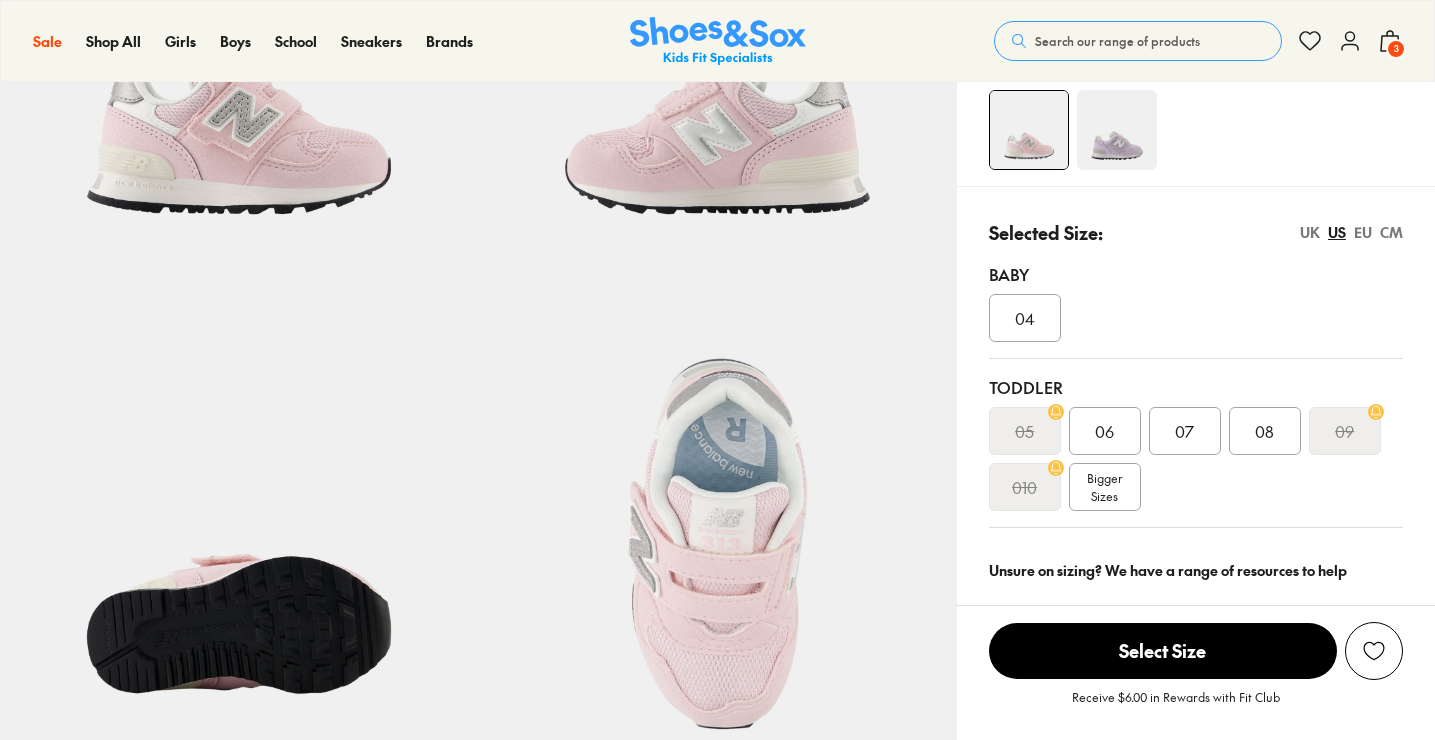 scroll, scrollTop: 325, scrollLeft: 0, axis: vertical 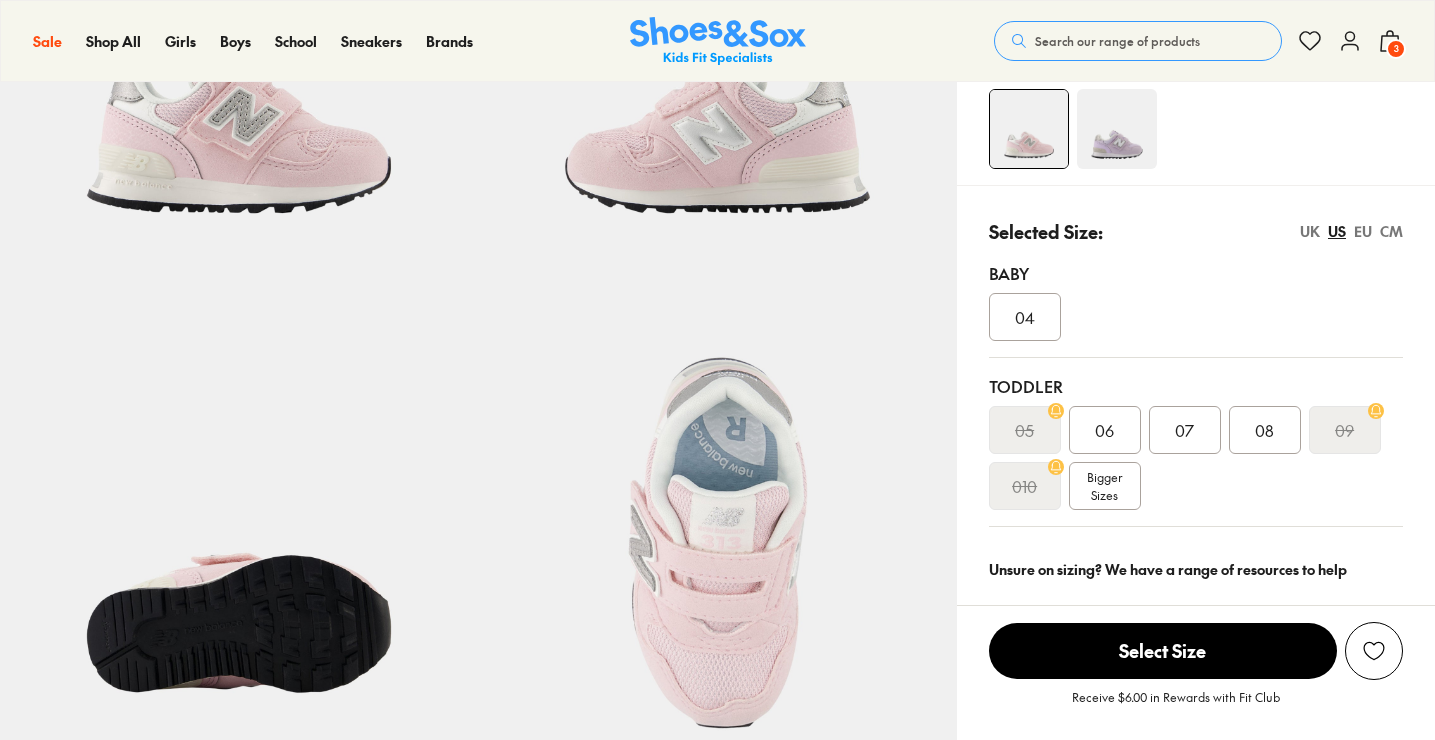 click at bounding box center [1117, 129] 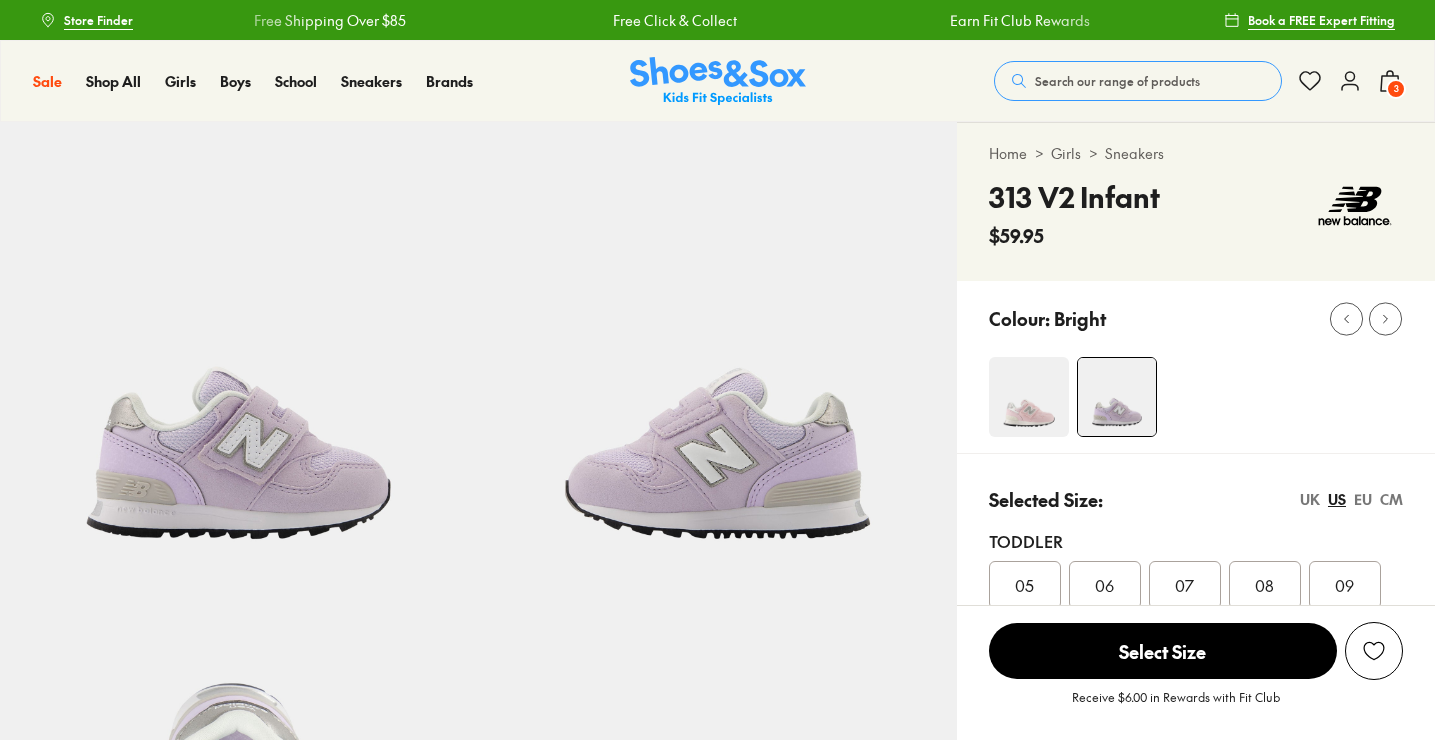 select on "*" 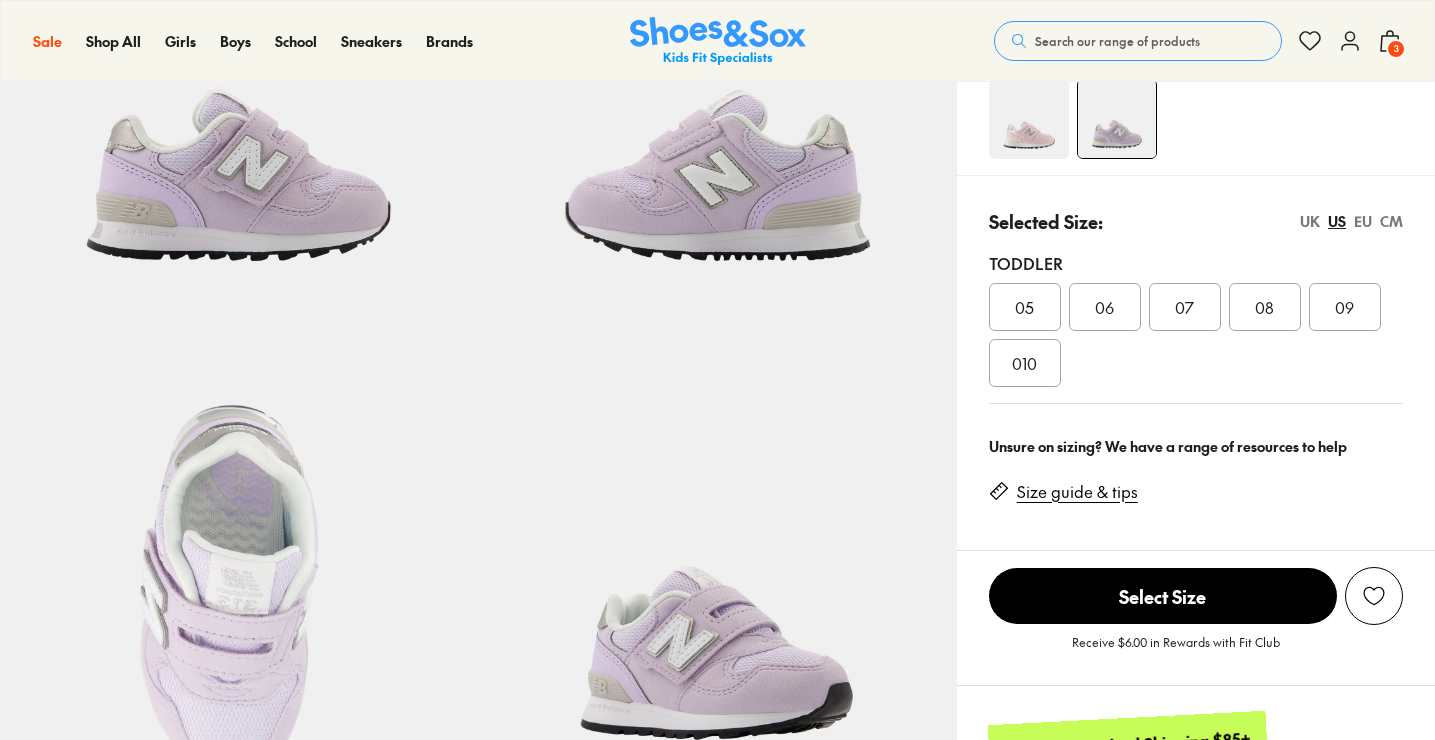 scroll, scrollTop: 276, scrollLeft: 0, axis: vertical 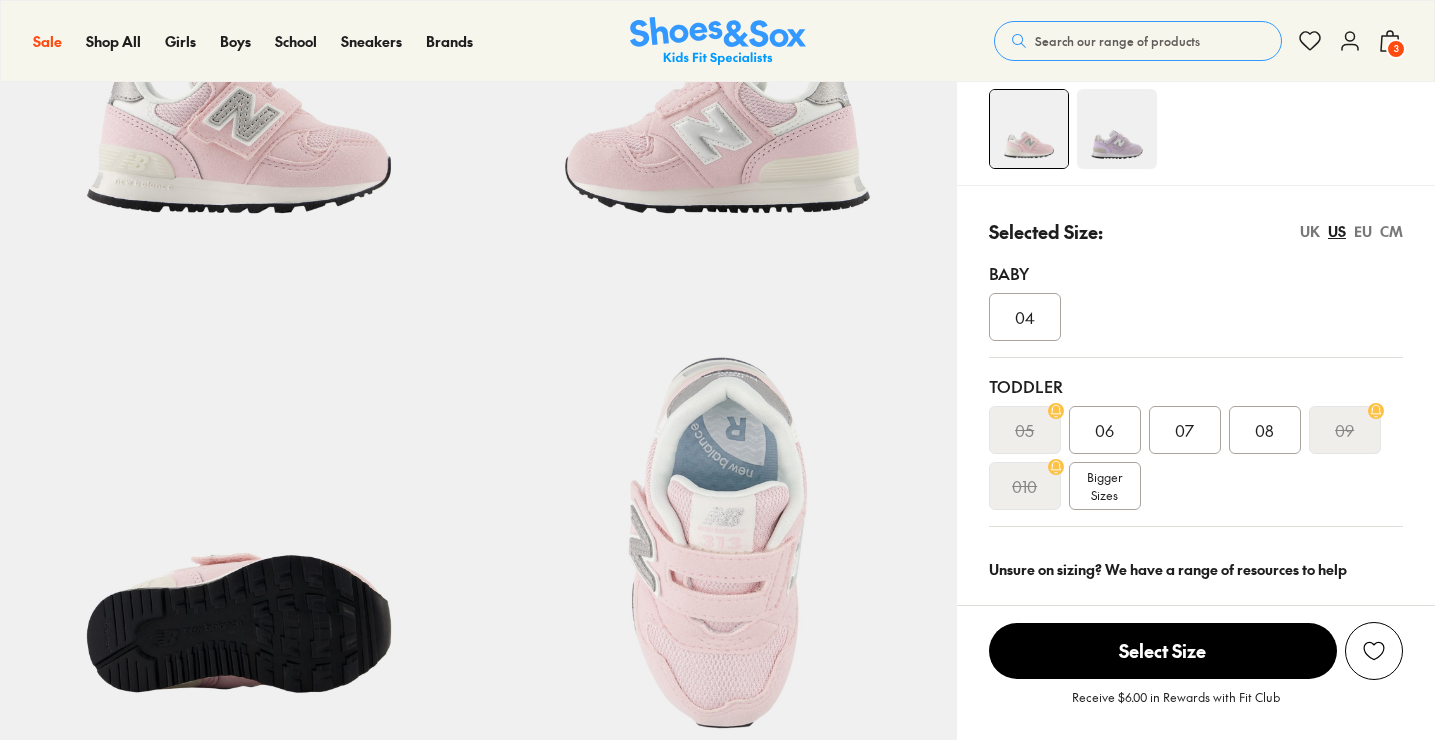 select on "*" 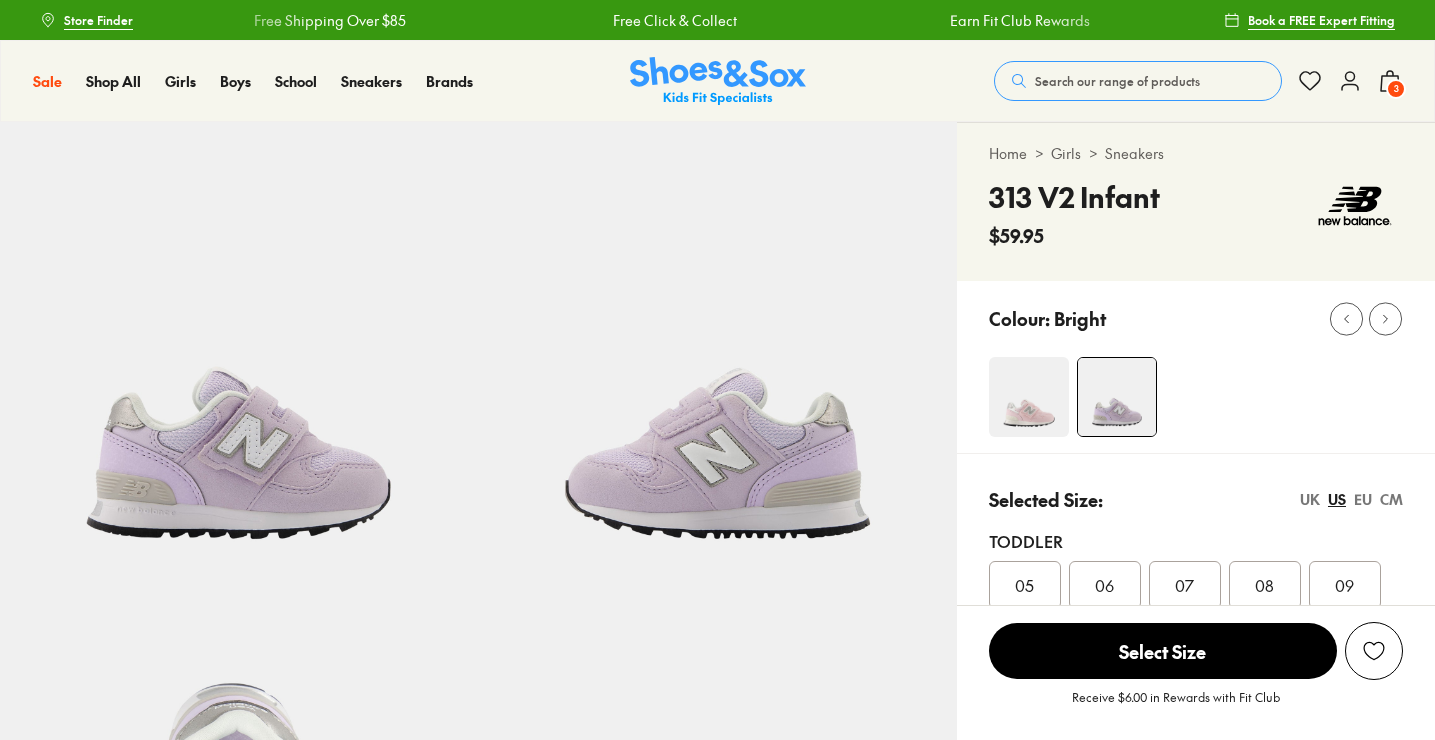 scroll, scrollTop: 0, scrollLeft: 0, axis: both 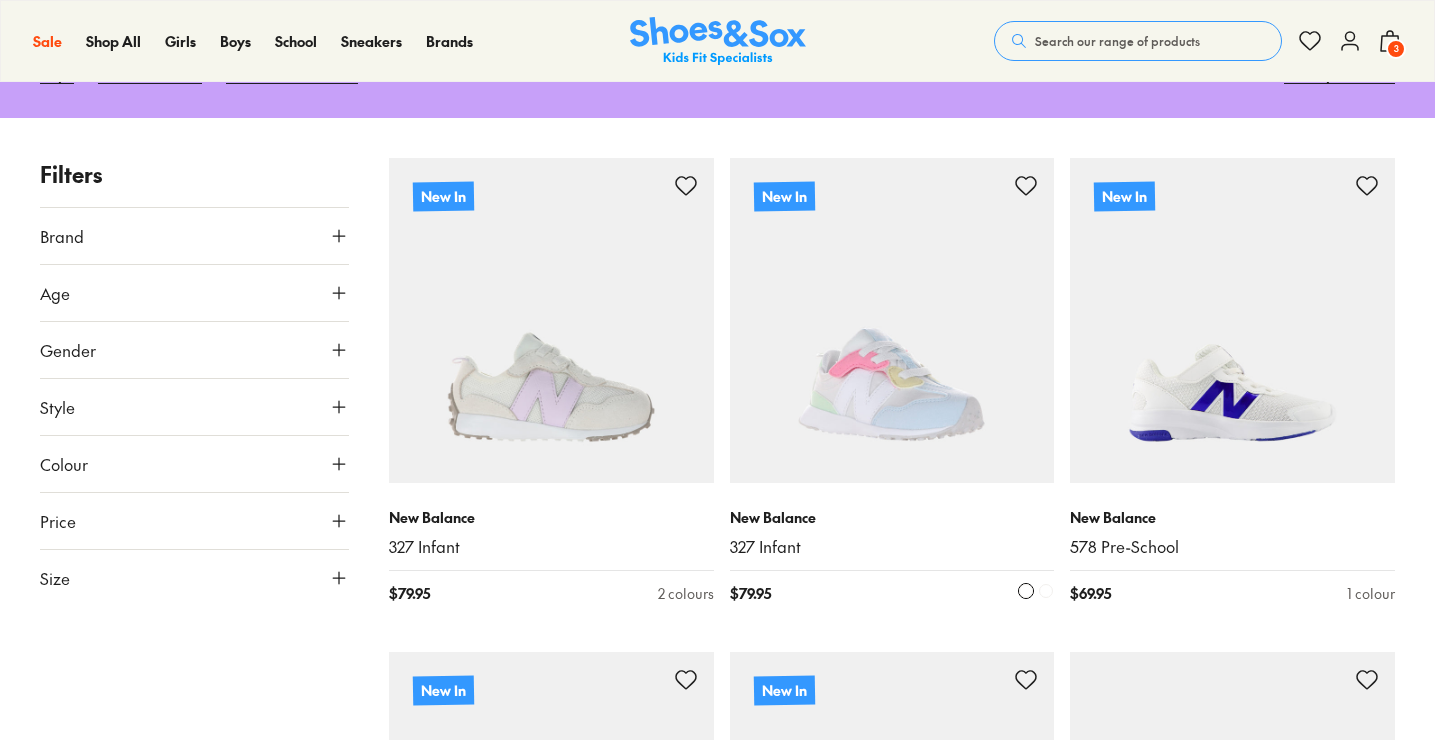 click at bounding box center (892, 320) 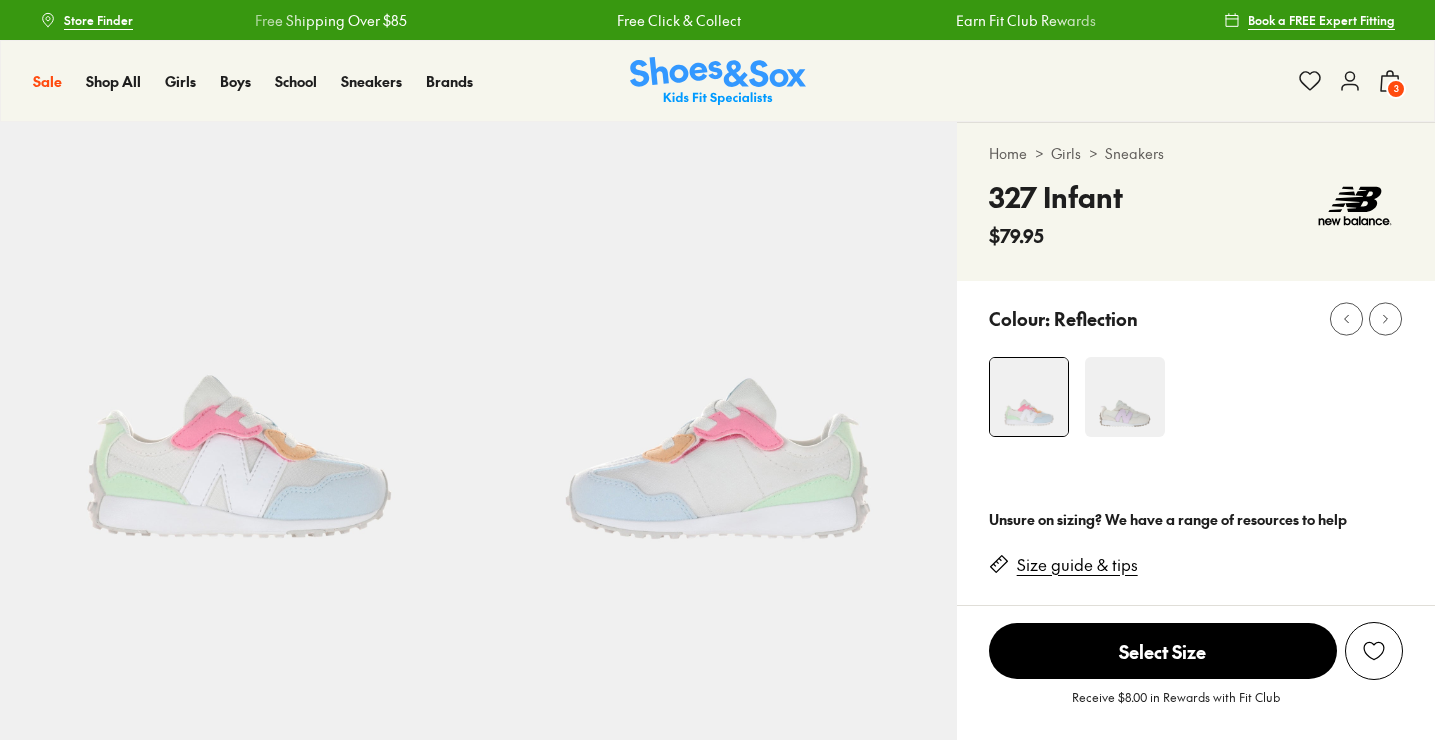 scroll, scrollTop: 0, scrollLeft: 0, axis: both 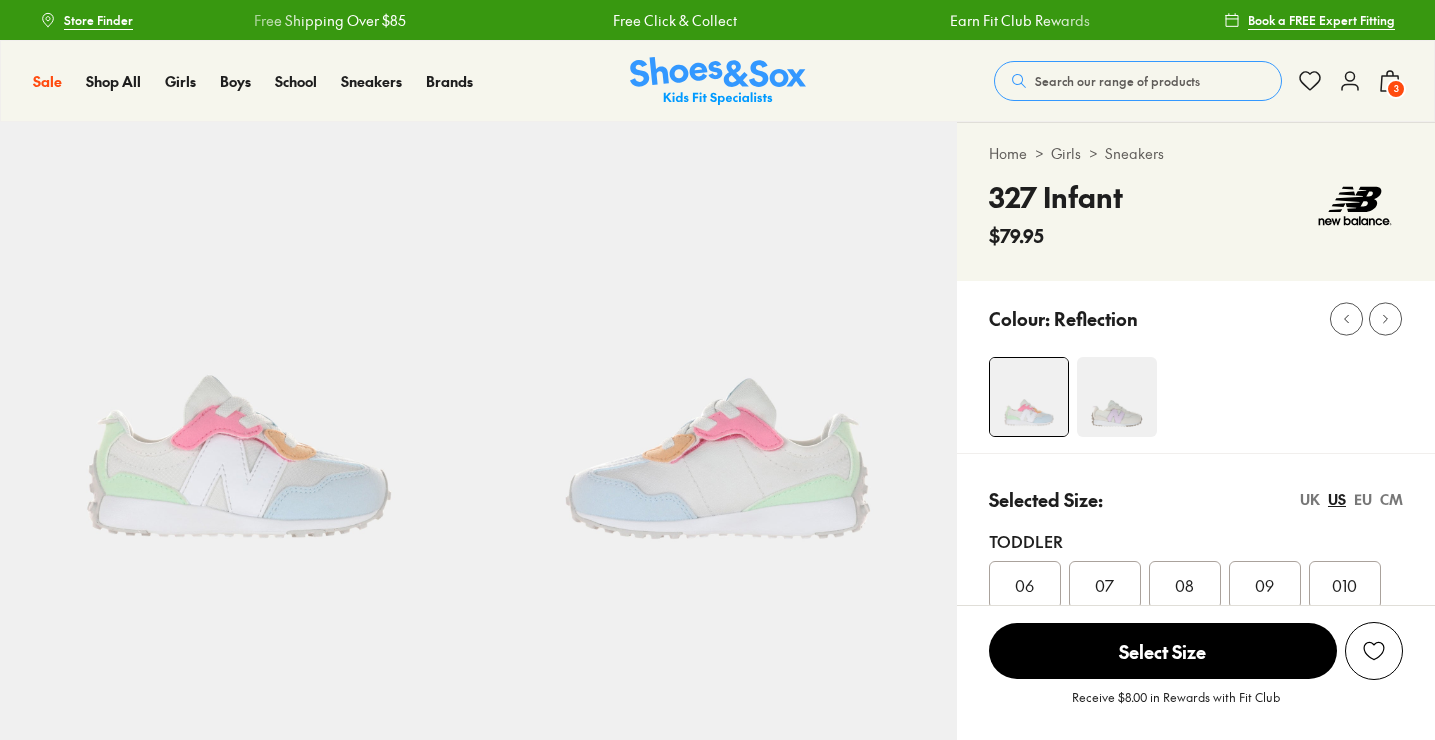 select on "*" 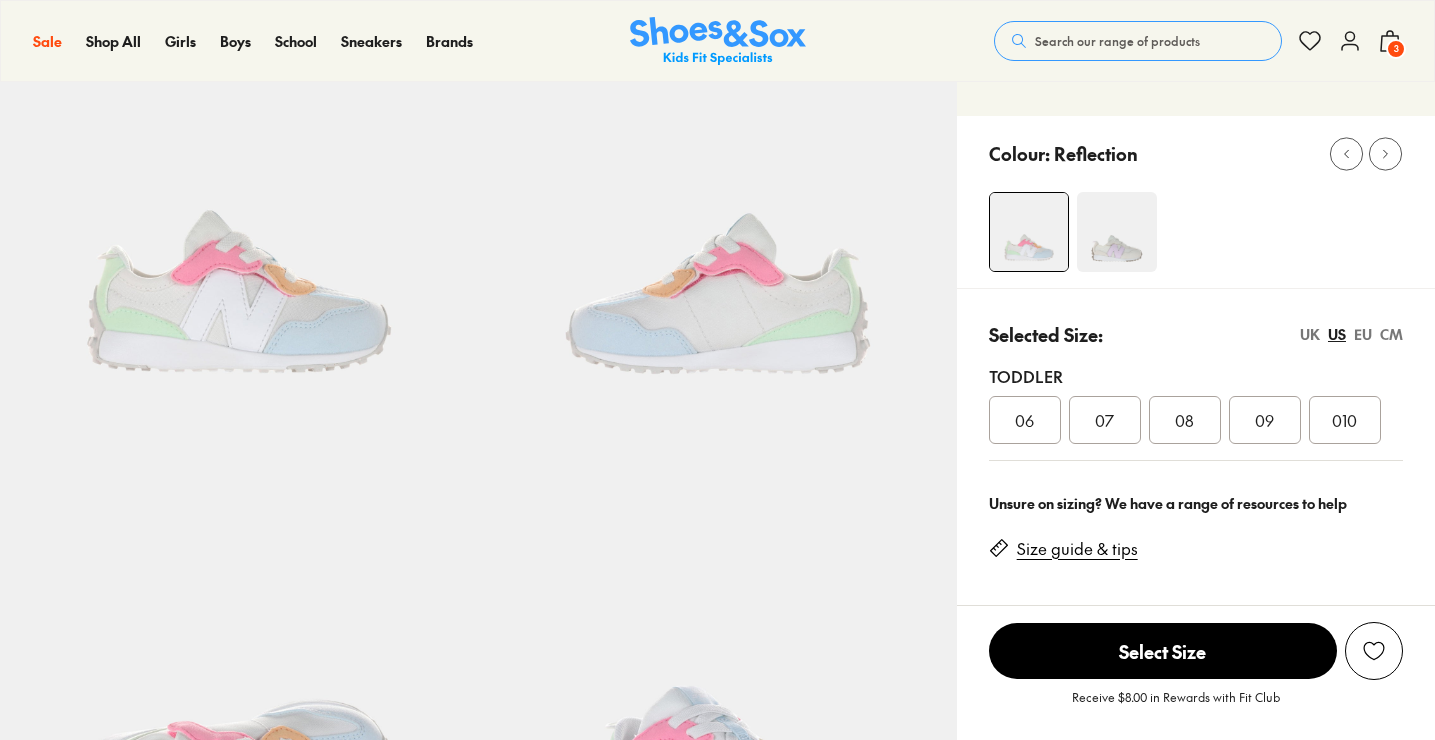 scroll, scrollTop: 132, scrollLeft: 0, axis: vertical 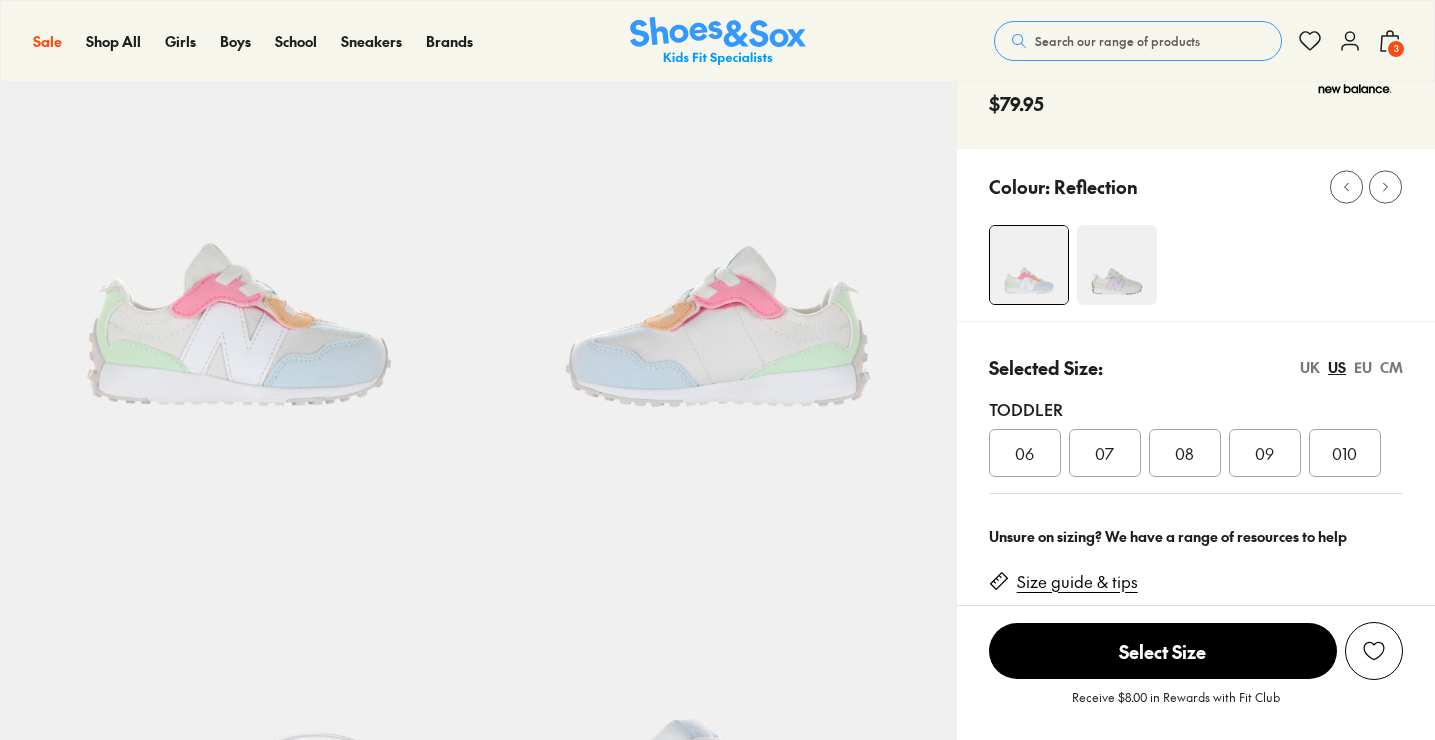 click on "010" at bounding box center [1344, 453] 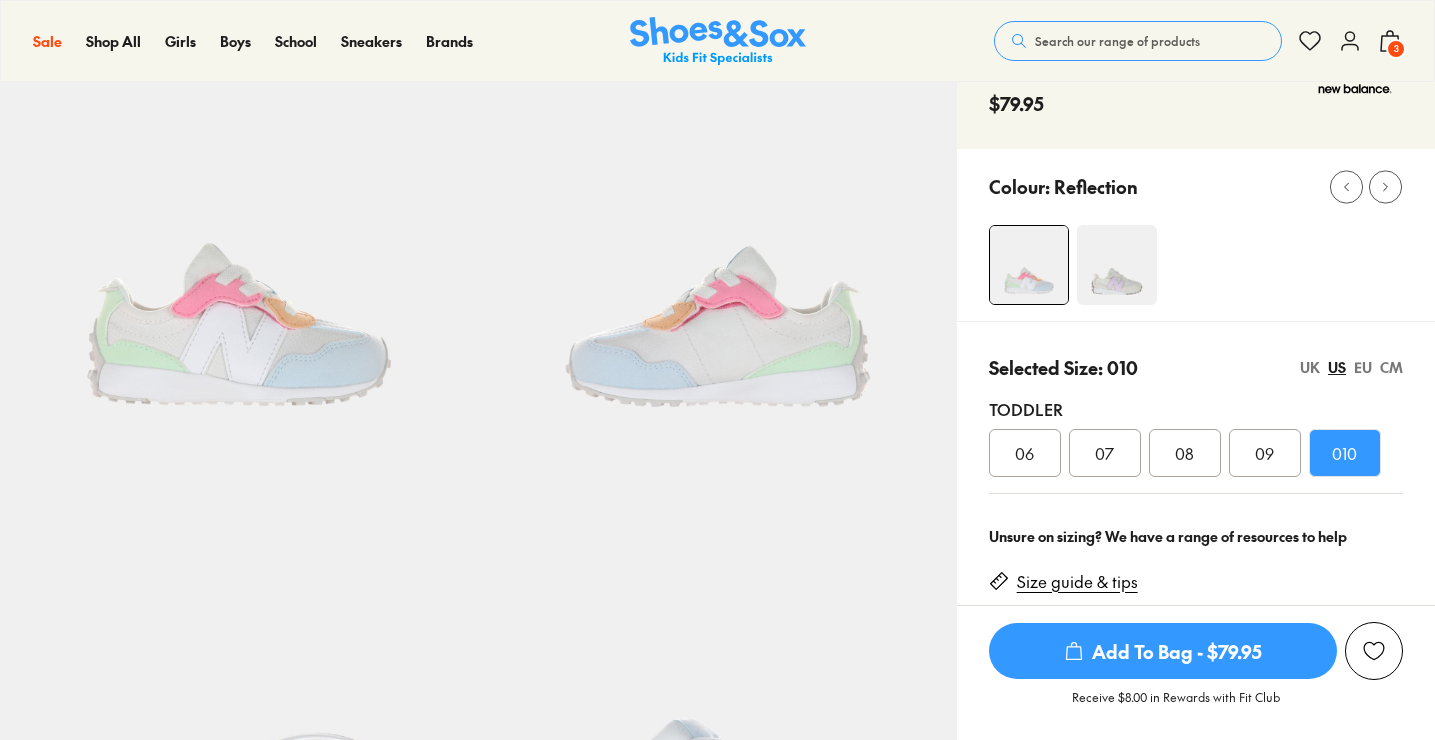 click on "Add To Bag - $79.95" at bounding box center [1163, 651] 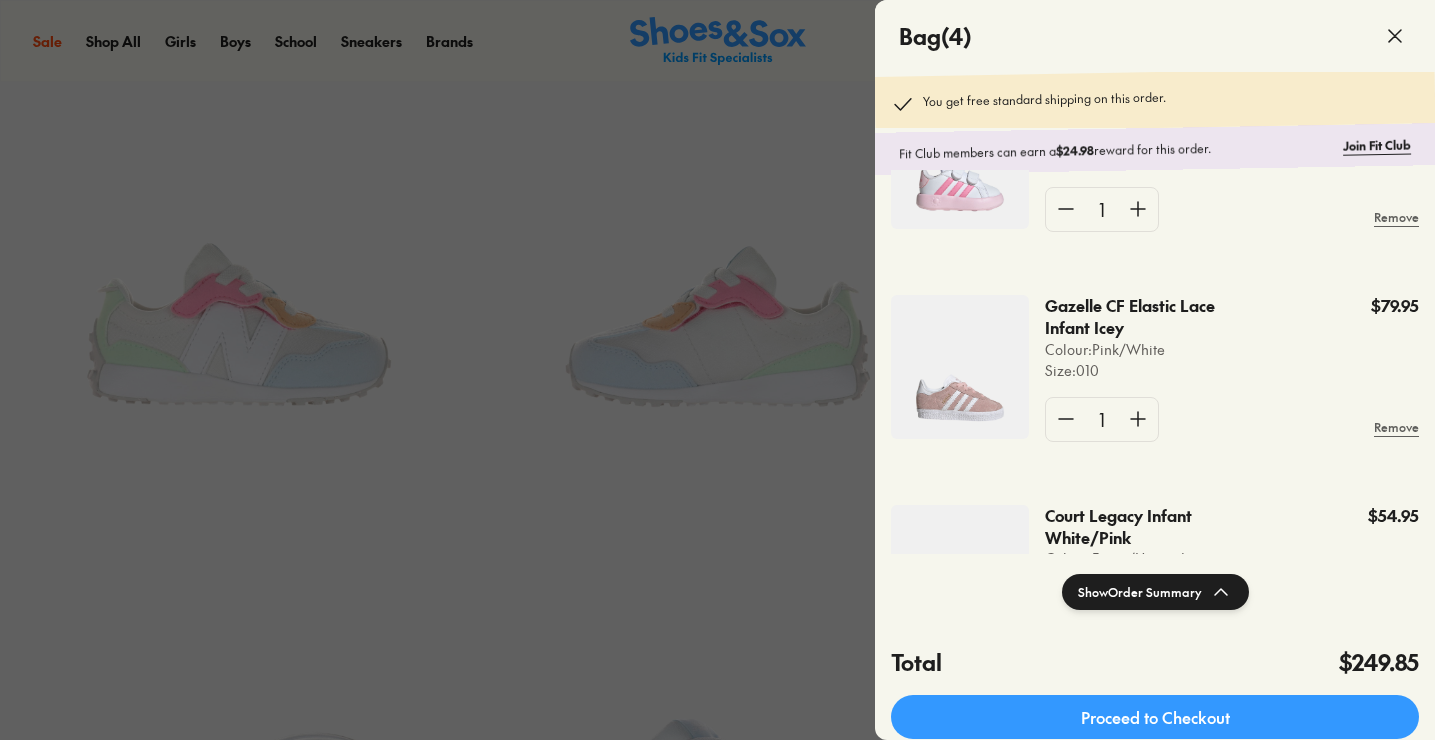 scroll, scrollTop: 500, scrollLeft: 0, axis: vertical 